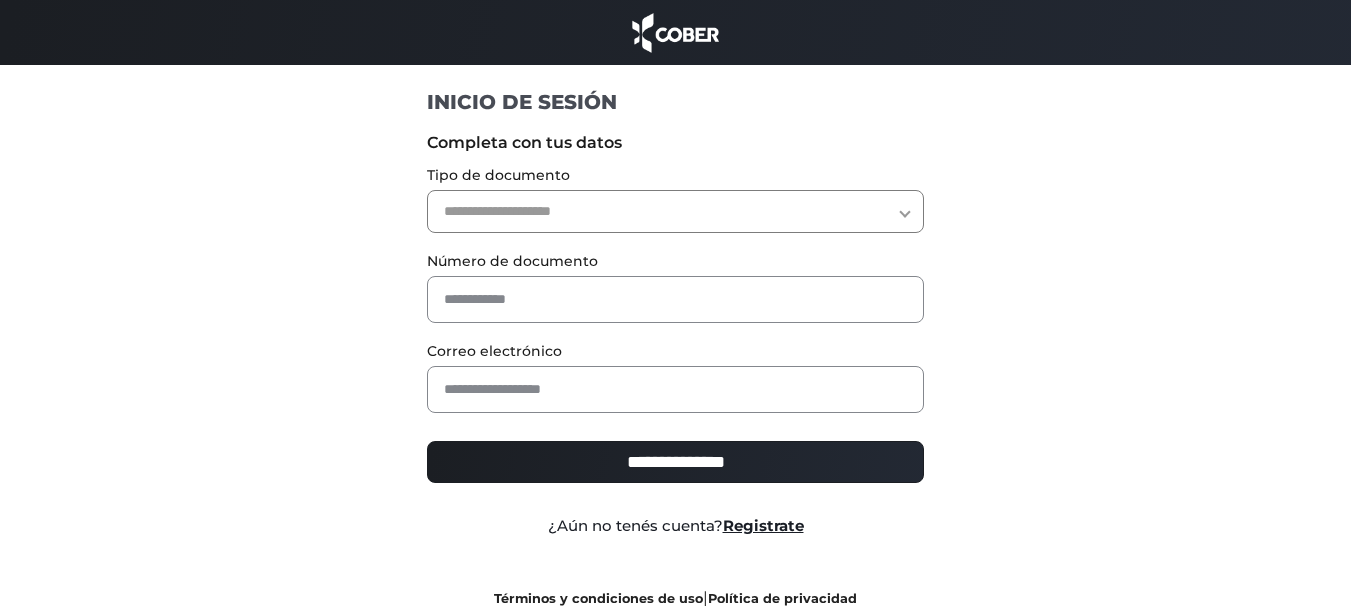 scroll, scrollTop: 0, scrollLeft: 0, axis: both 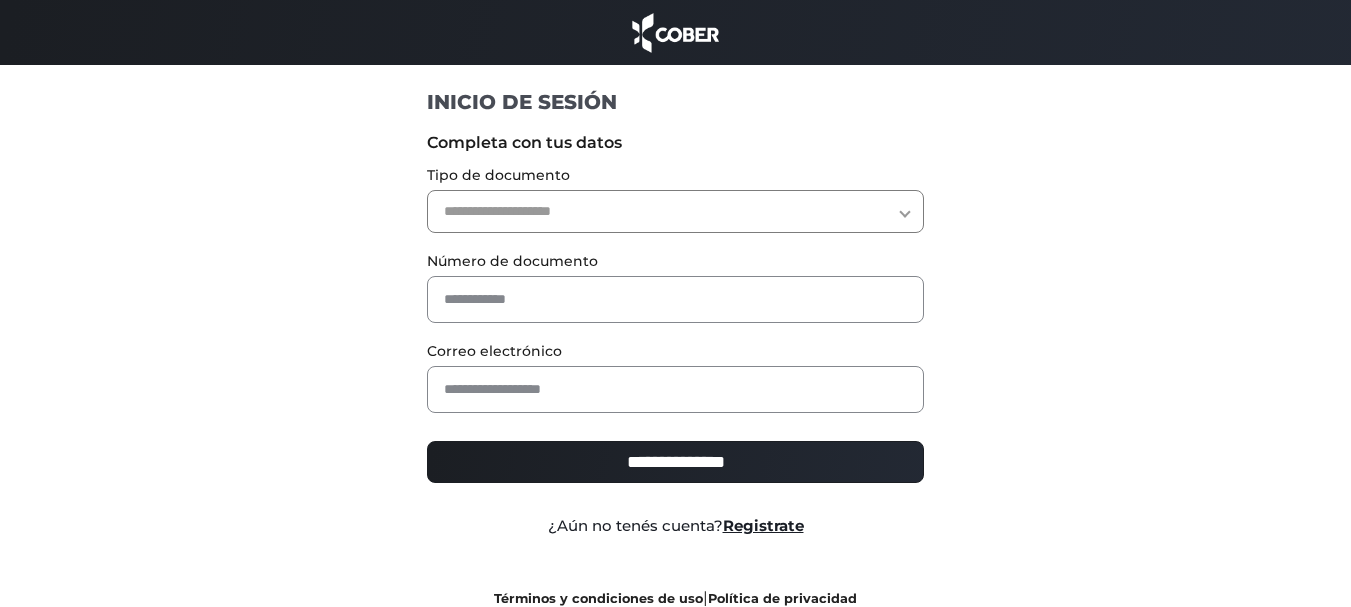 click on "**********" at bounding box center (675, 211) 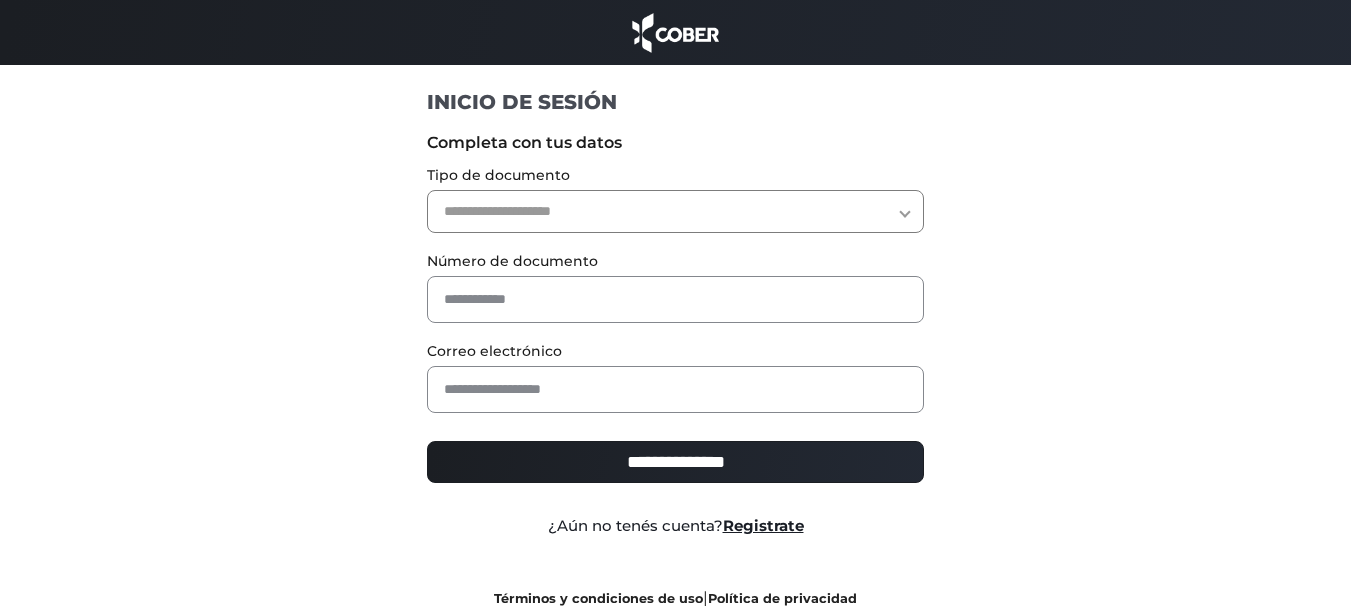 select on "***" 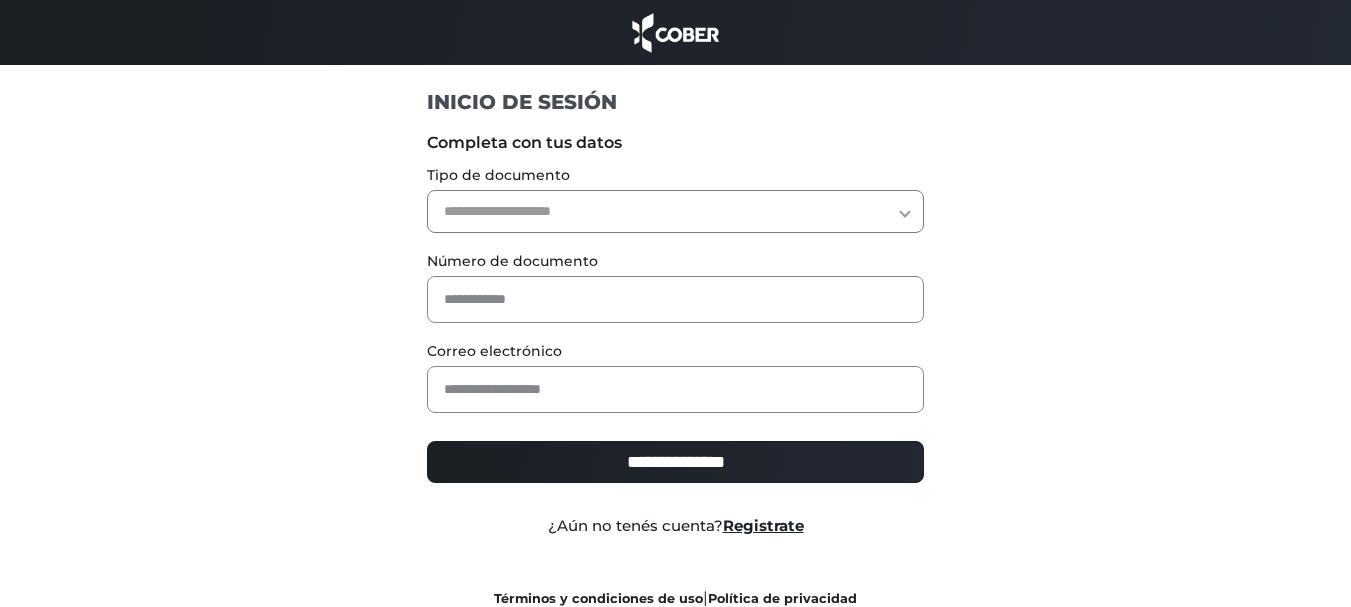 click on "**********" at bounding box center (675, 211) 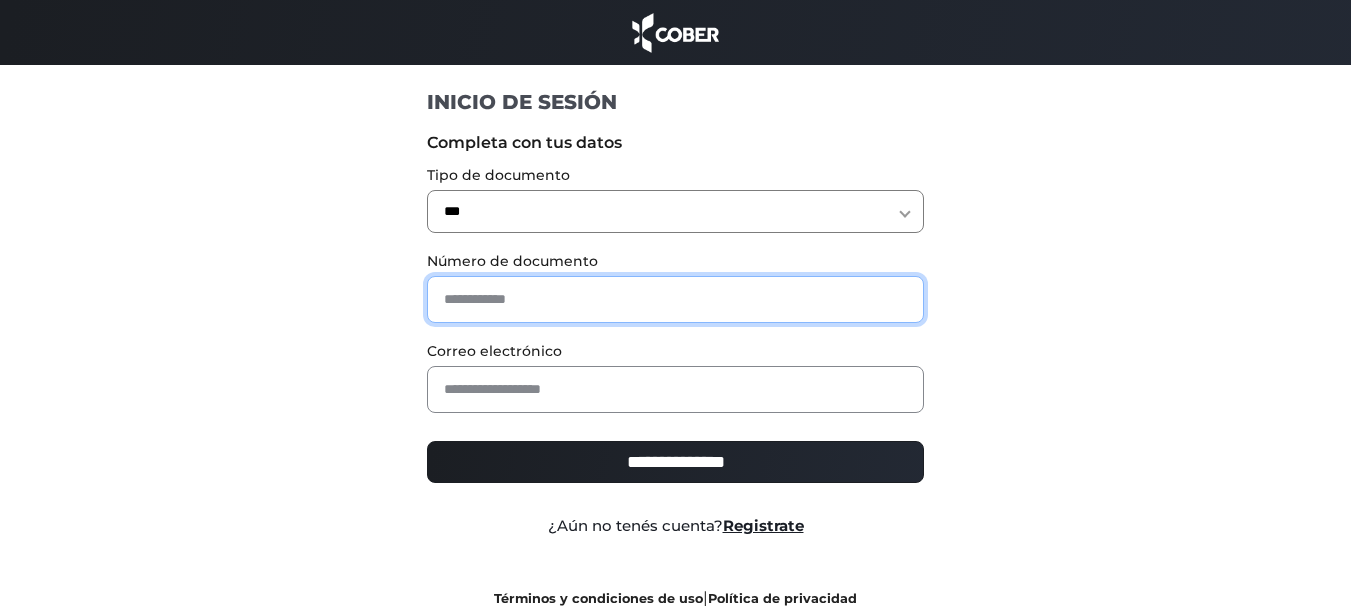click at bounding box center [675, 299] 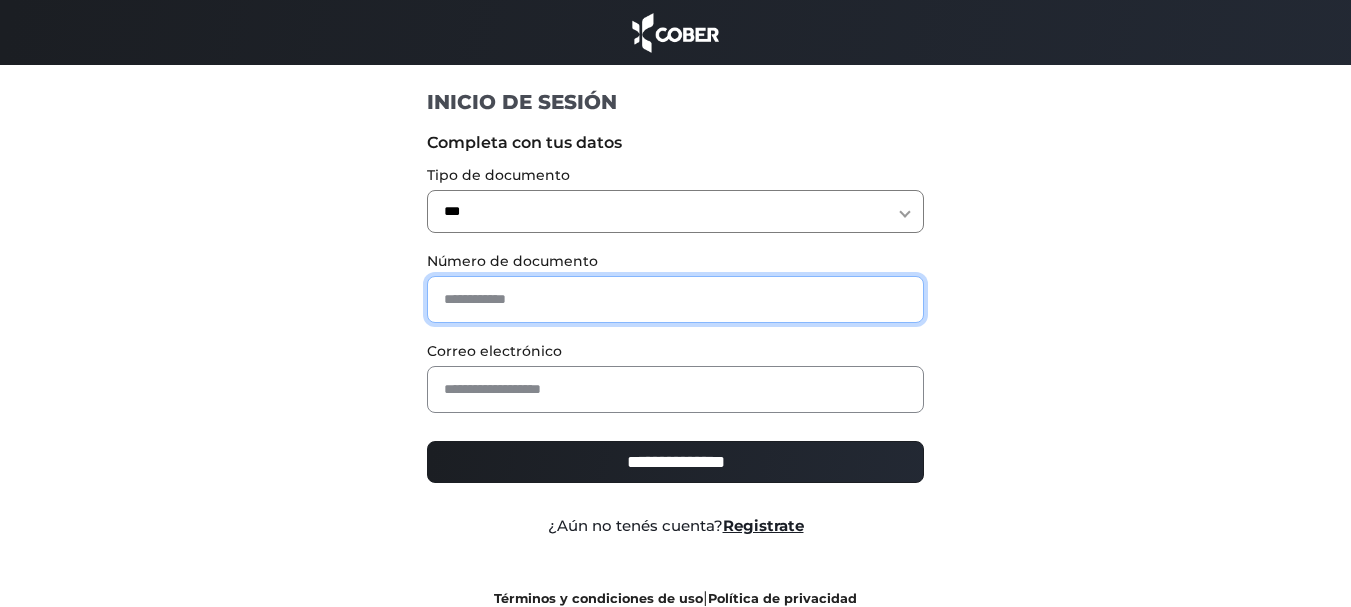 type on "********" 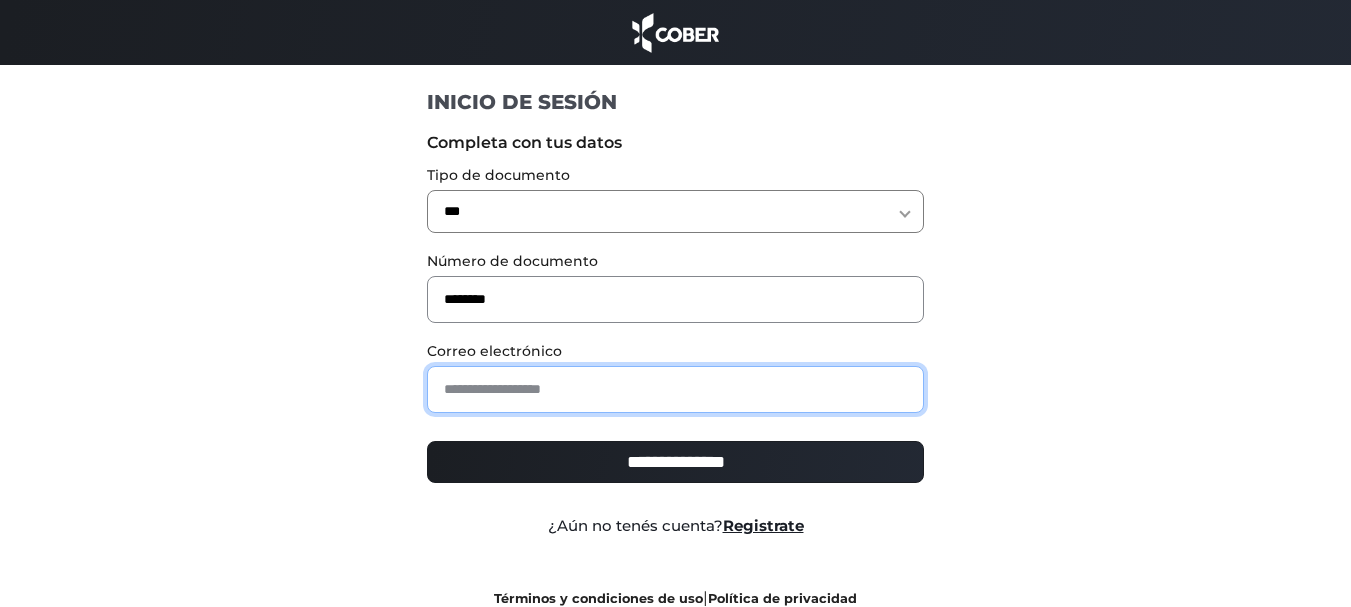 click at bounding box center (675, 389) 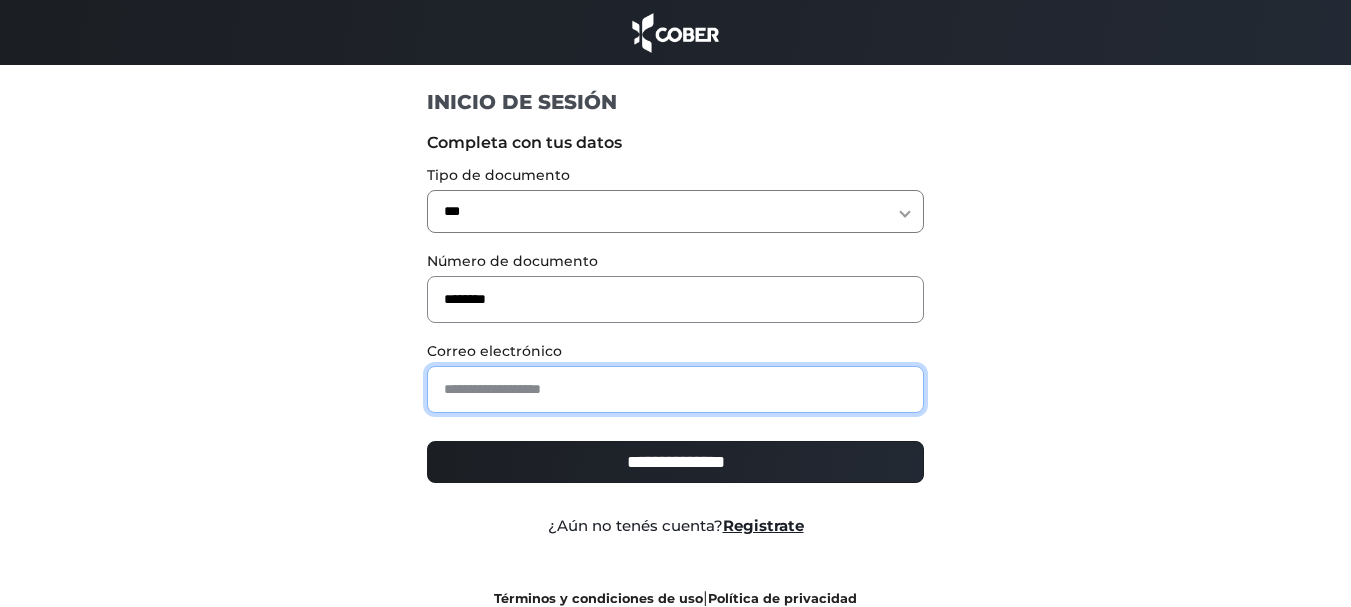 type on "**********" 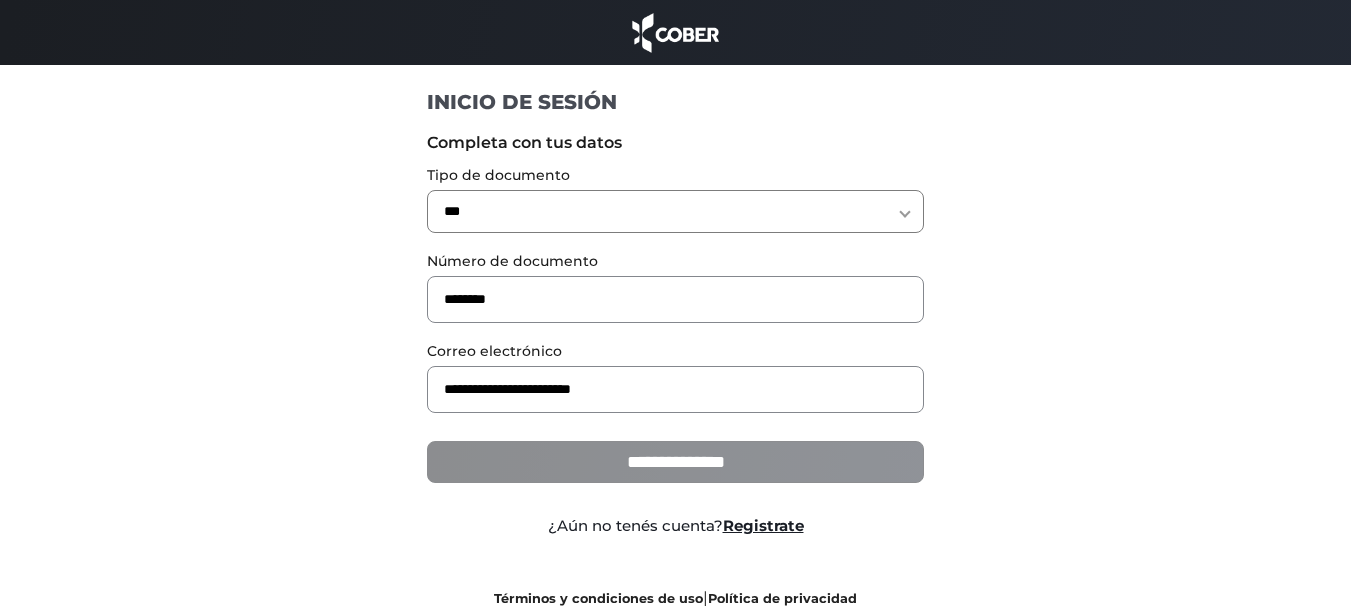 click on "**********" at bounding box center (675, 462) 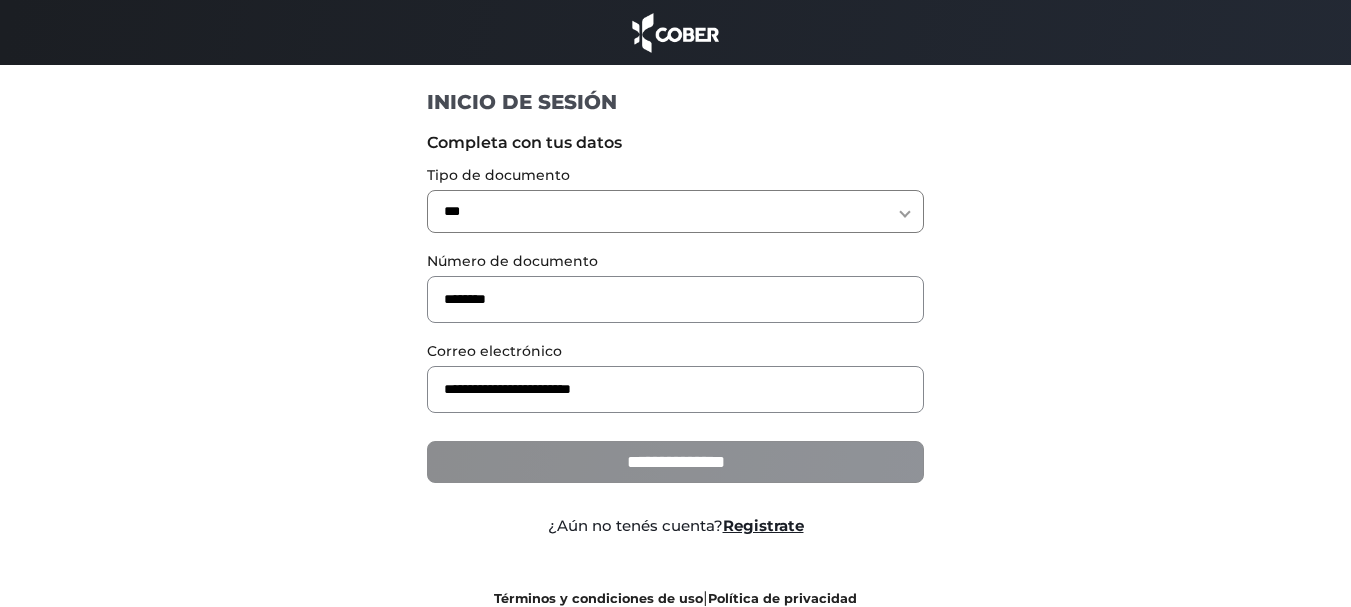 type on "**********" 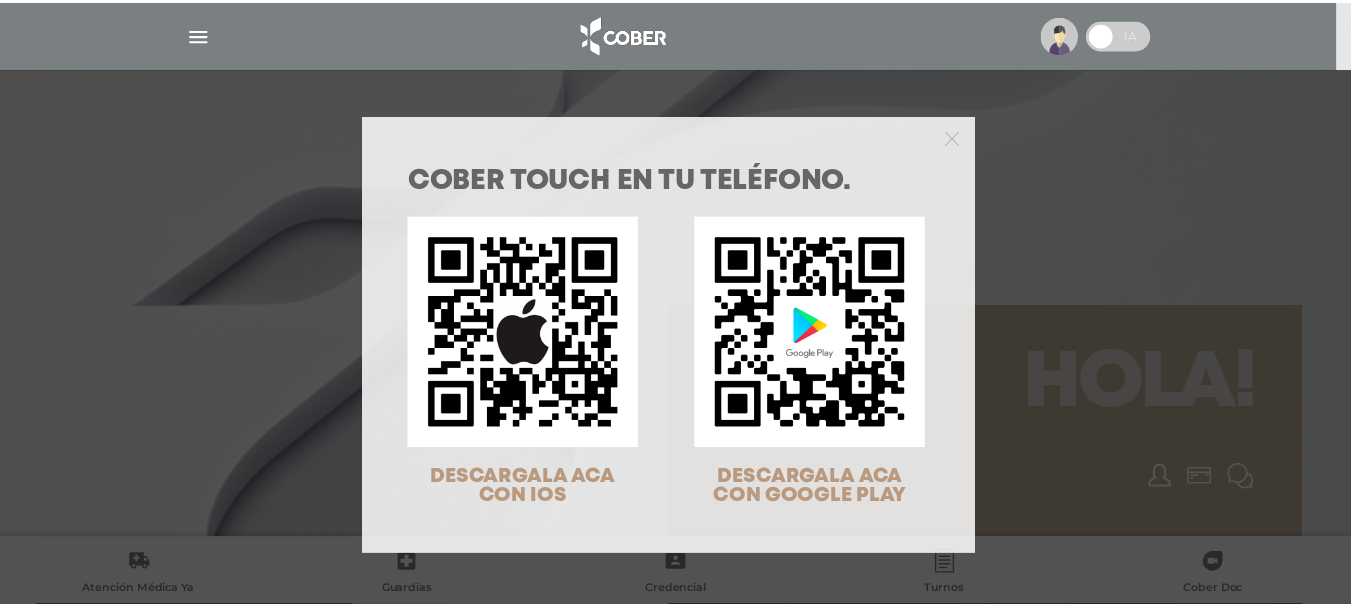 scroll, scrollTop: 0, scrollLeft: 0, axis: both 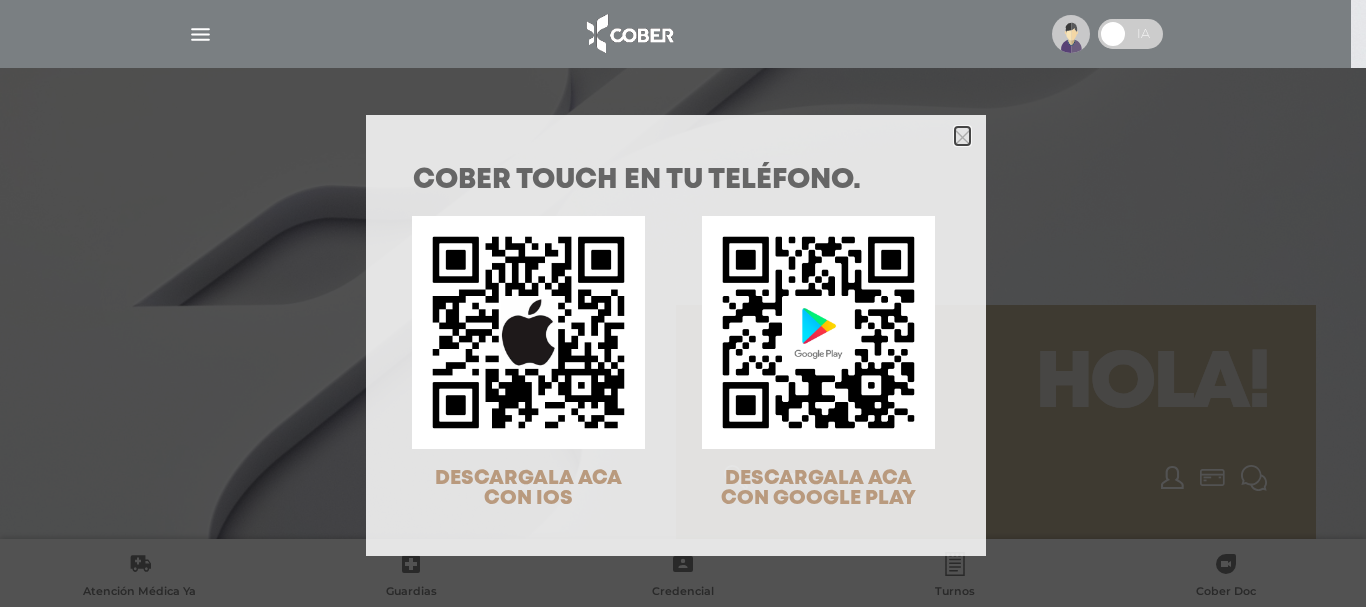 click 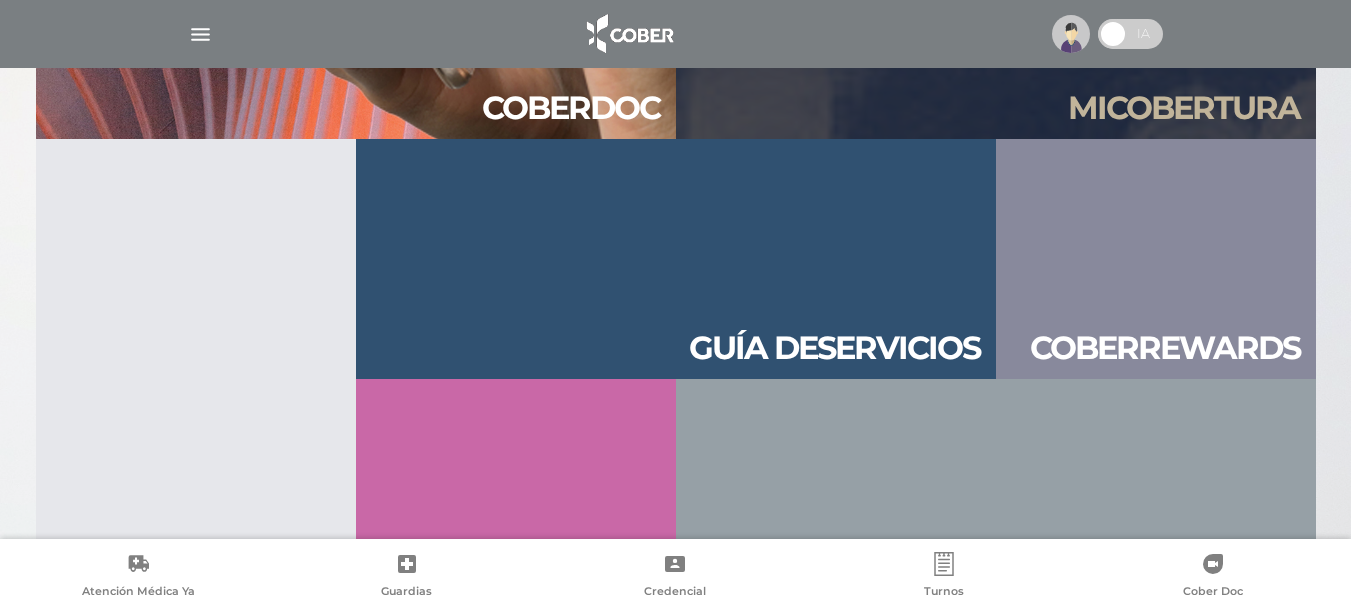 scroll, scrollTop: 2160, scrollLeft: 0, axis: vertical 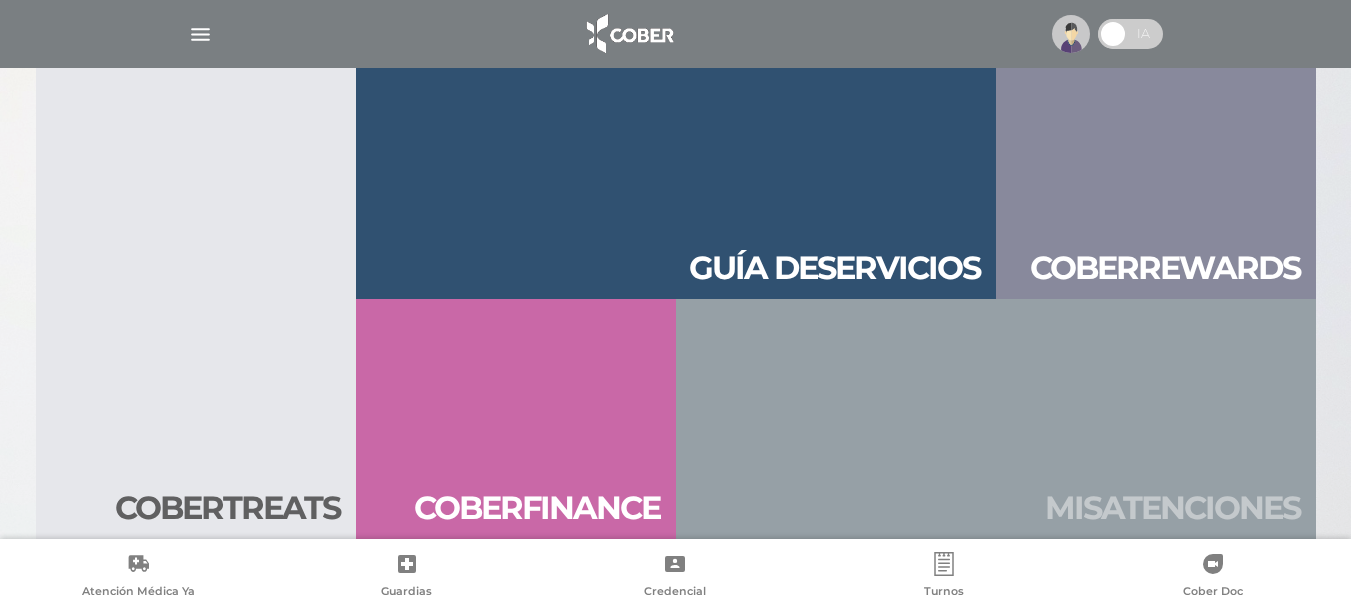 click on "Mis  aten ciones" at bounding box center (1172, 508) 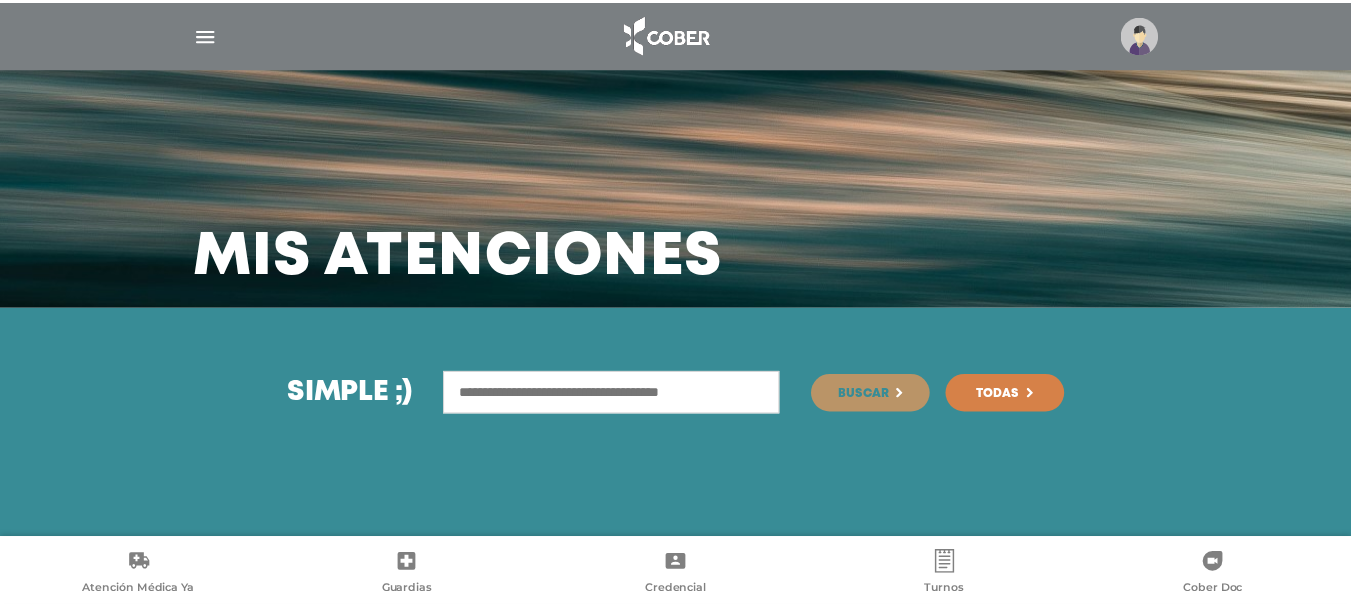 scroll, scrollTop: 0, scrollLeft: 0, axis: both 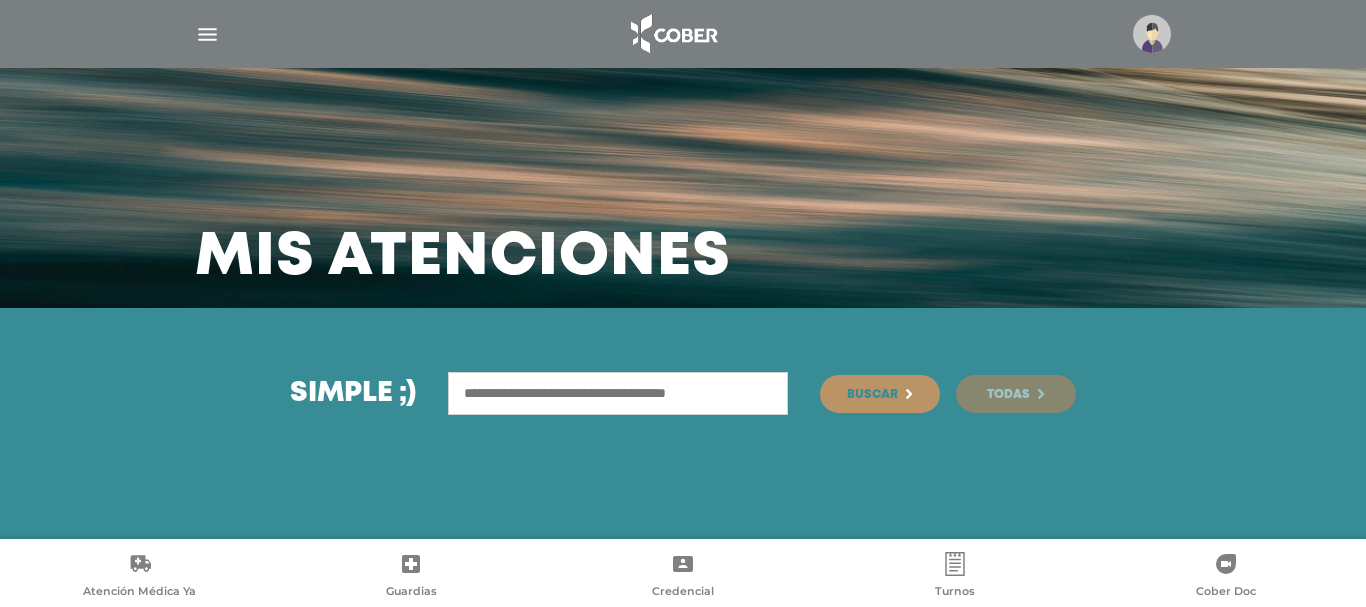 click on "Todas" at bounding box center [1008, 395] 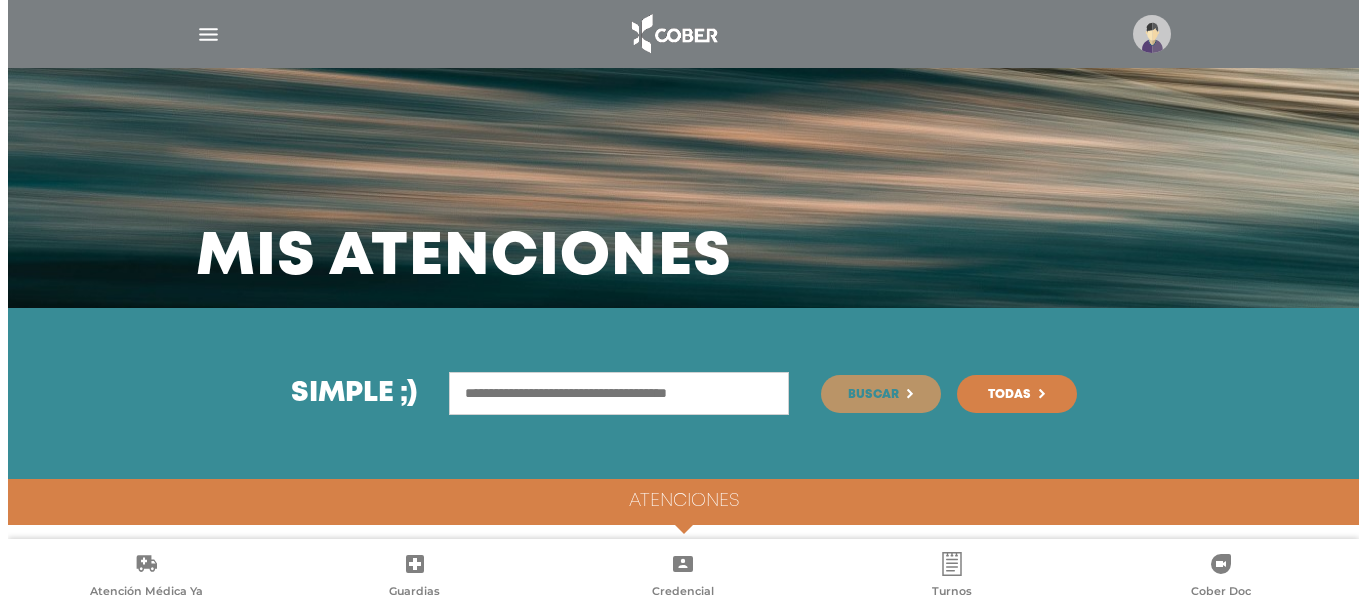 scroll, scrollTop: 10, scrollLeft: 0, axis: vertical 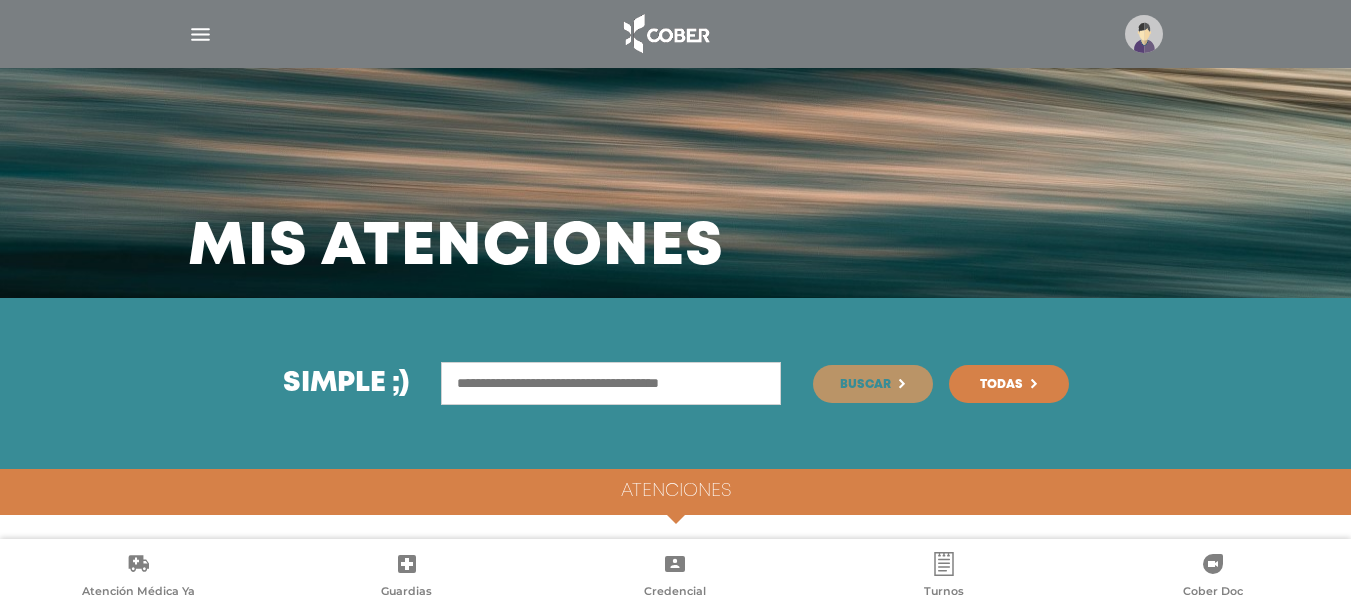 click at bounding box center (200, 34) 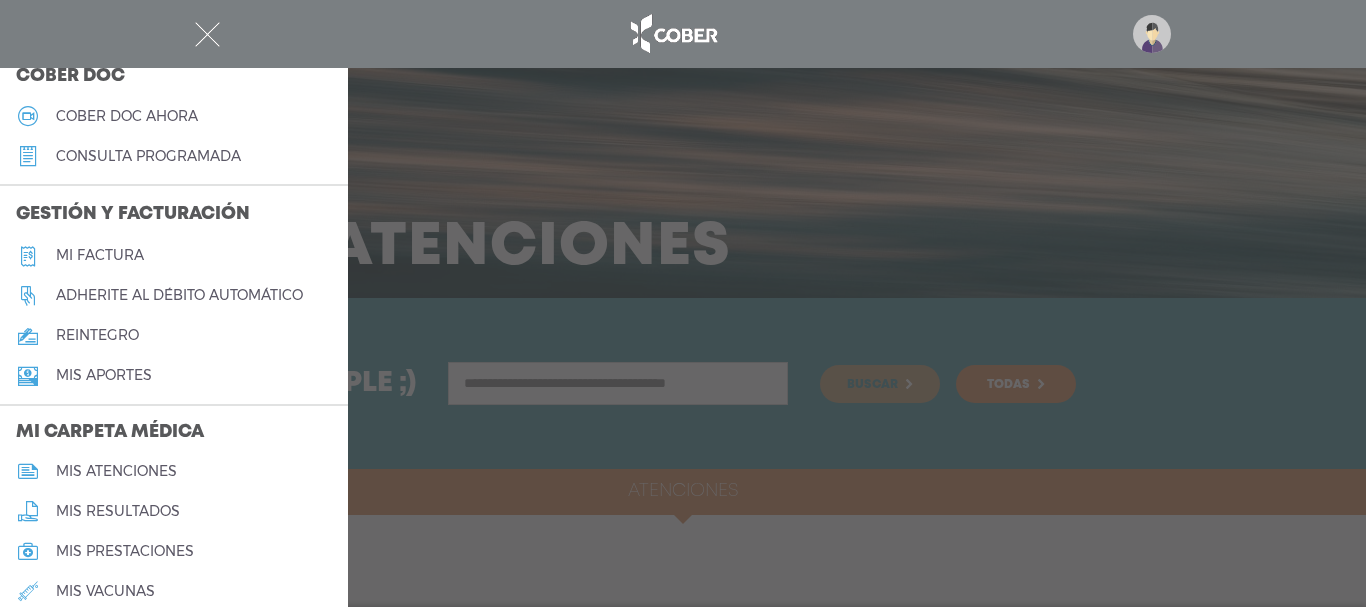 scroll, scrollTop: 700, scrollLeft: 0, axis: vertical 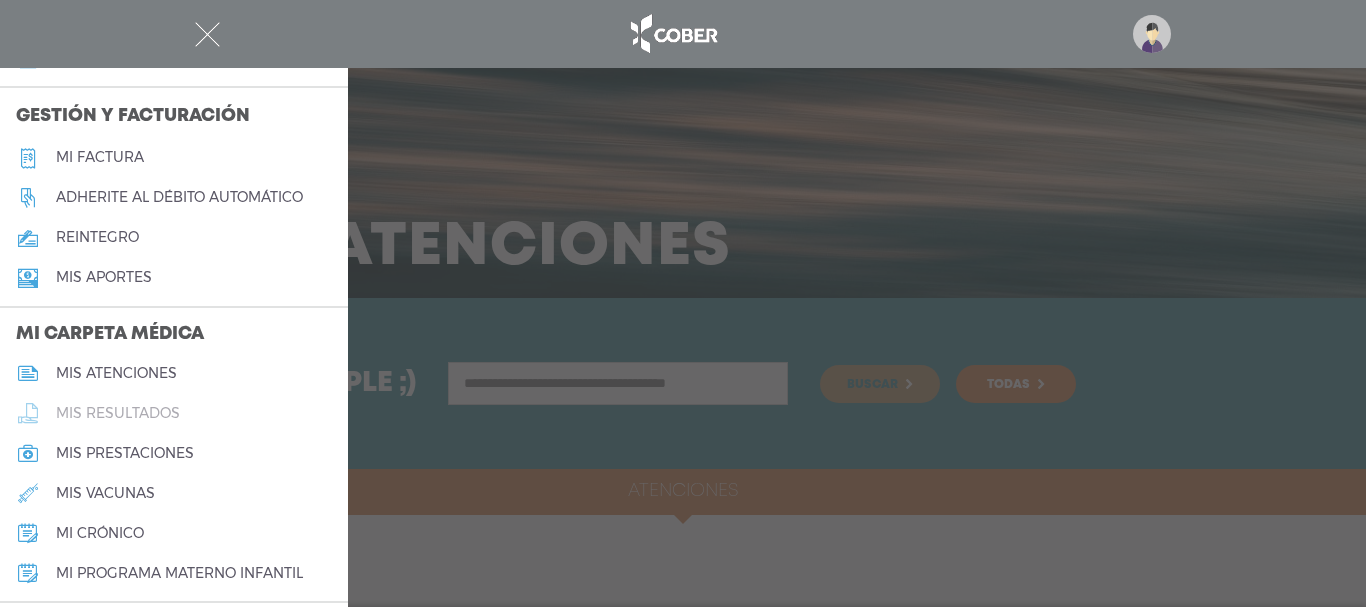 click on "mis resultados" at bounding box center (118, 413) 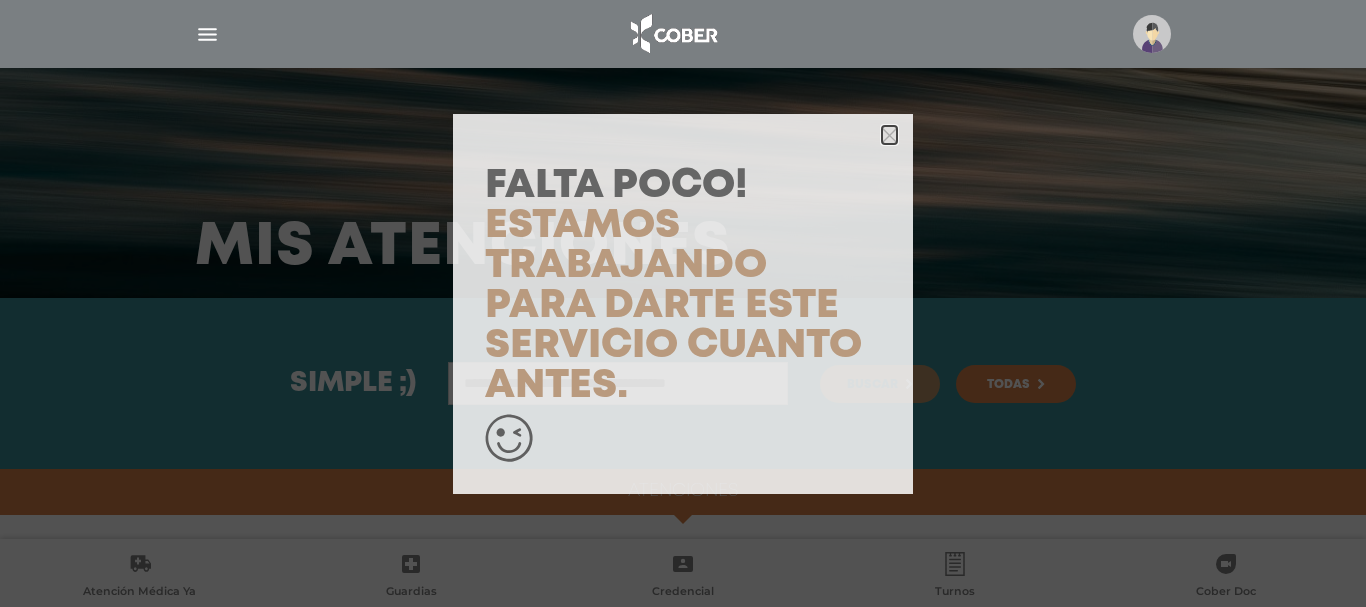 click 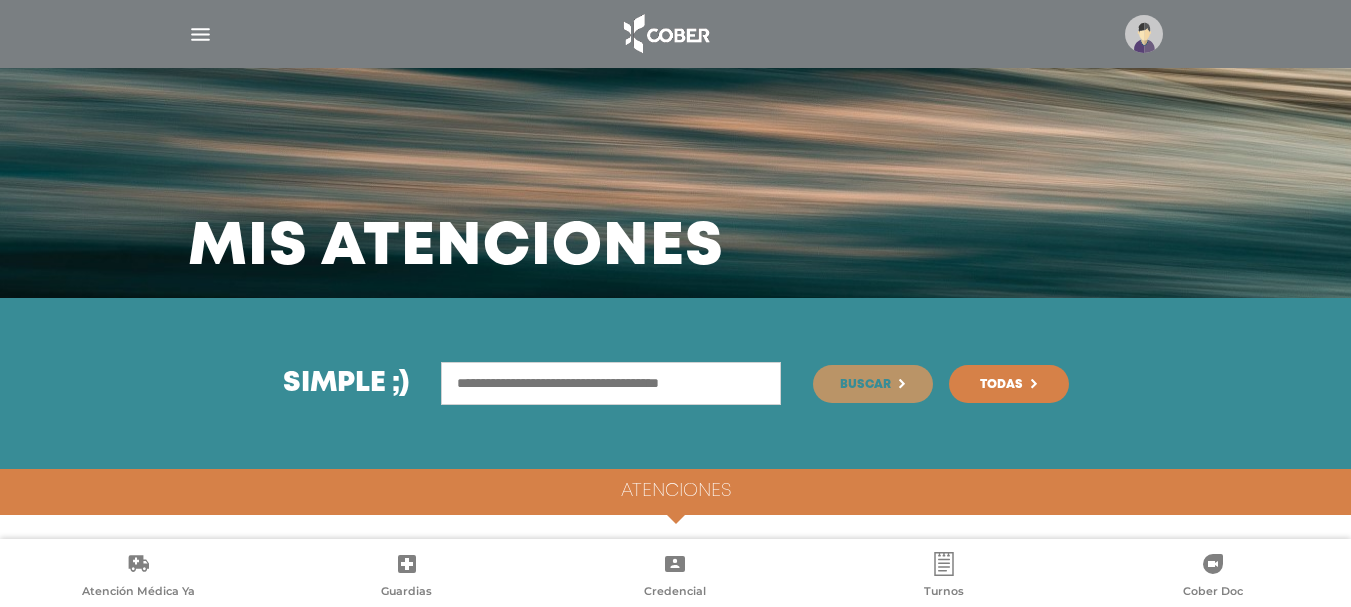 click at bounding box center [200, 34] 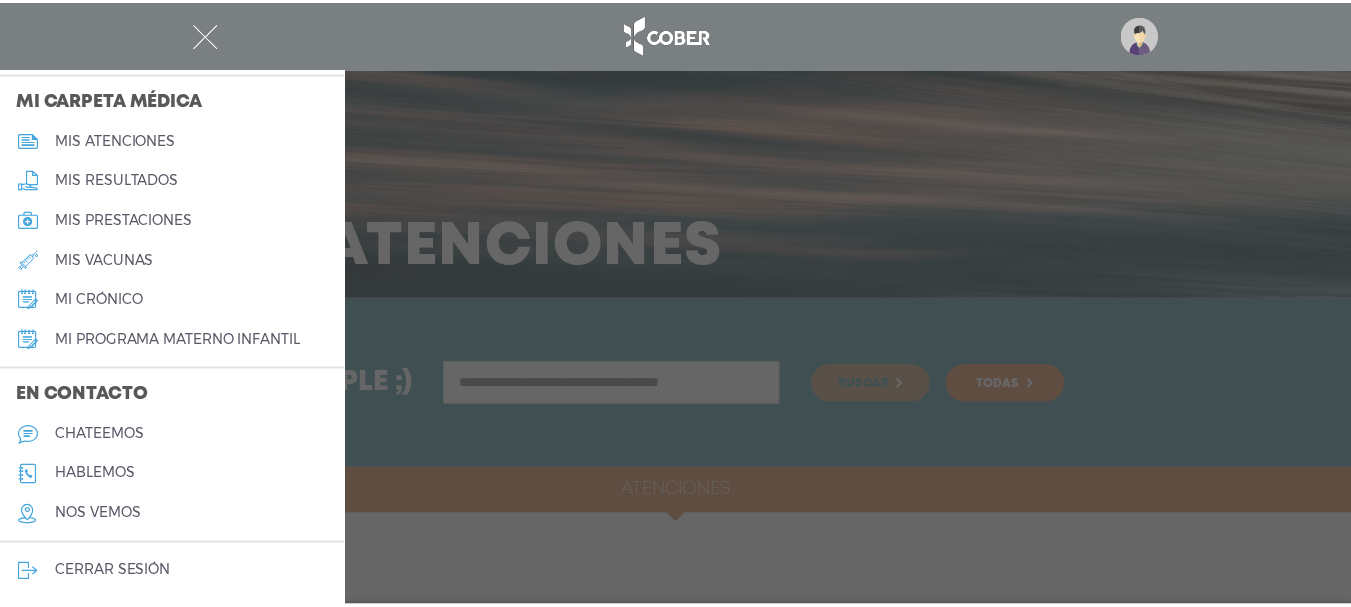 scroll, scrollTop: 936, scrollLeft: 0, axis: vertical 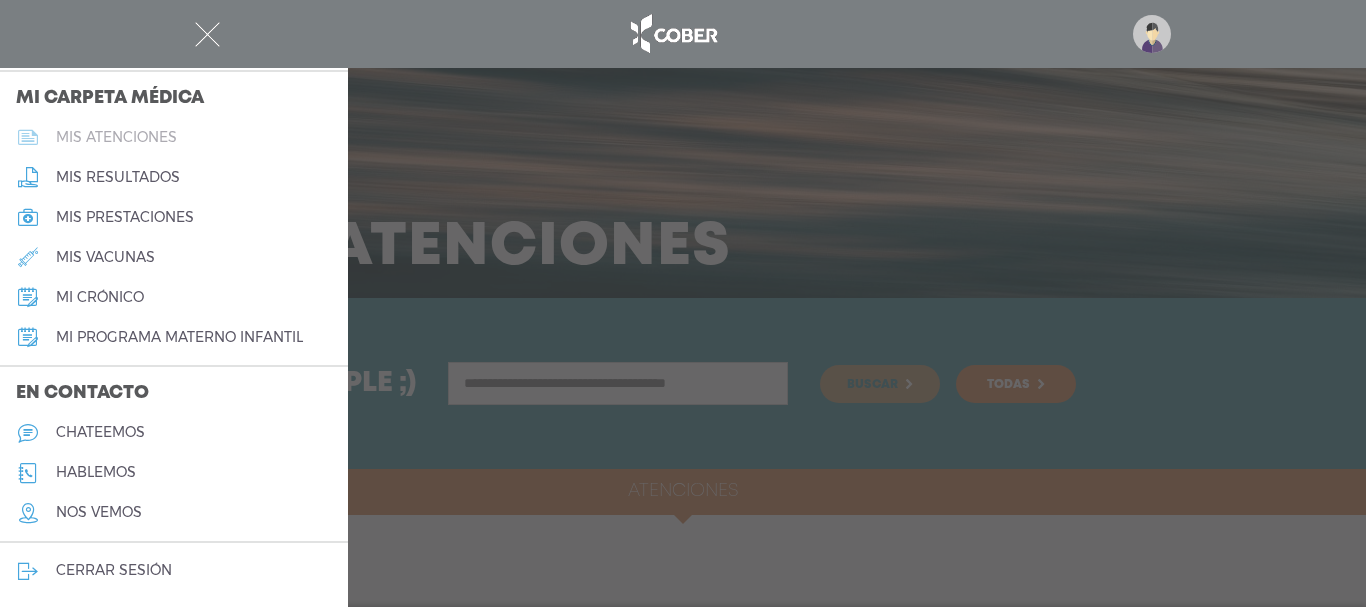 click on "mis atenciones" at bounding box center [116, 137] 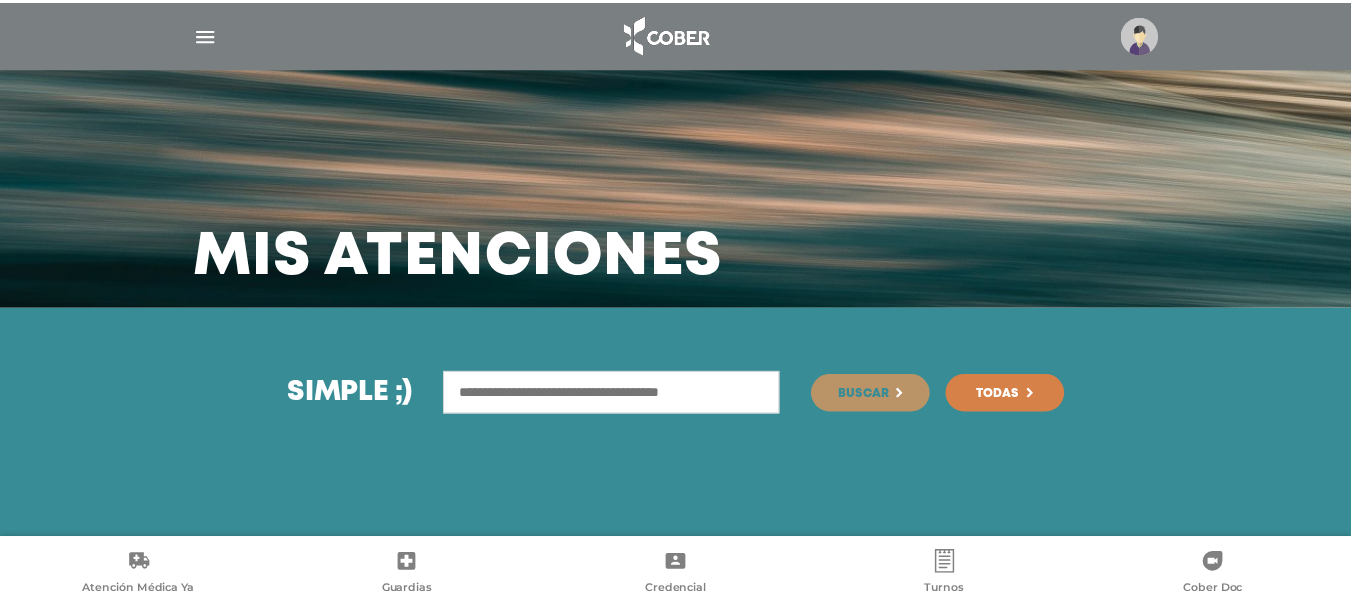 scroll, scrollTop: 0, scrollLeft: 0, axis: both 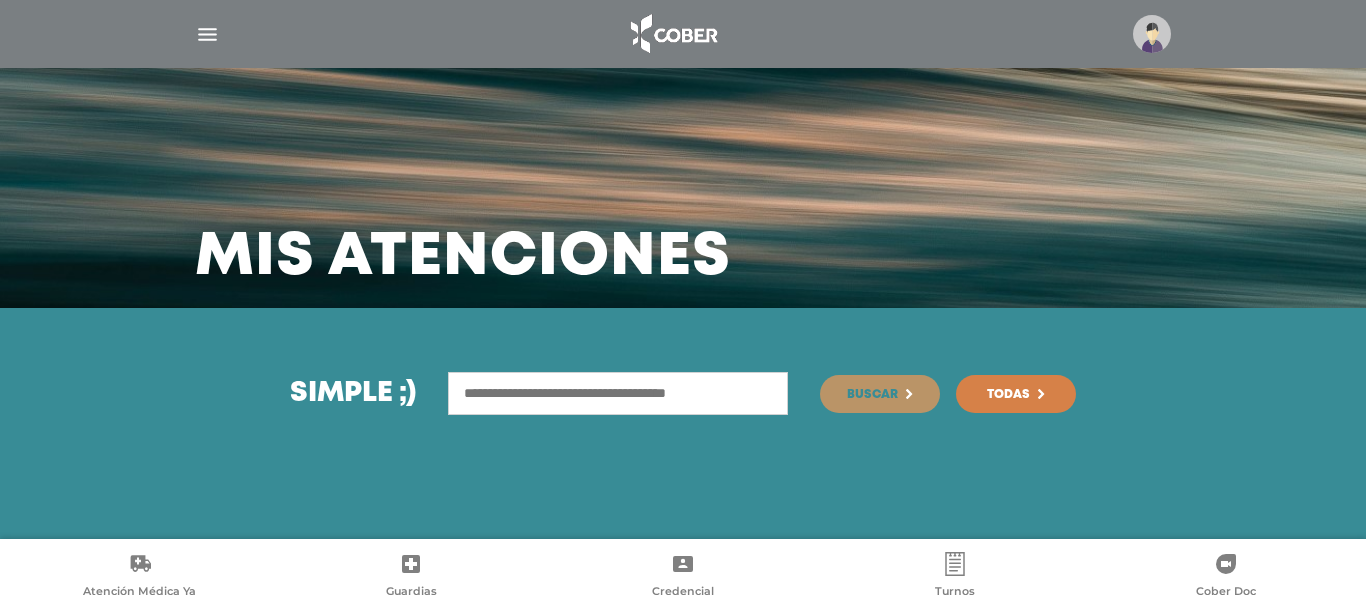 click at bounding box center (618, 393) 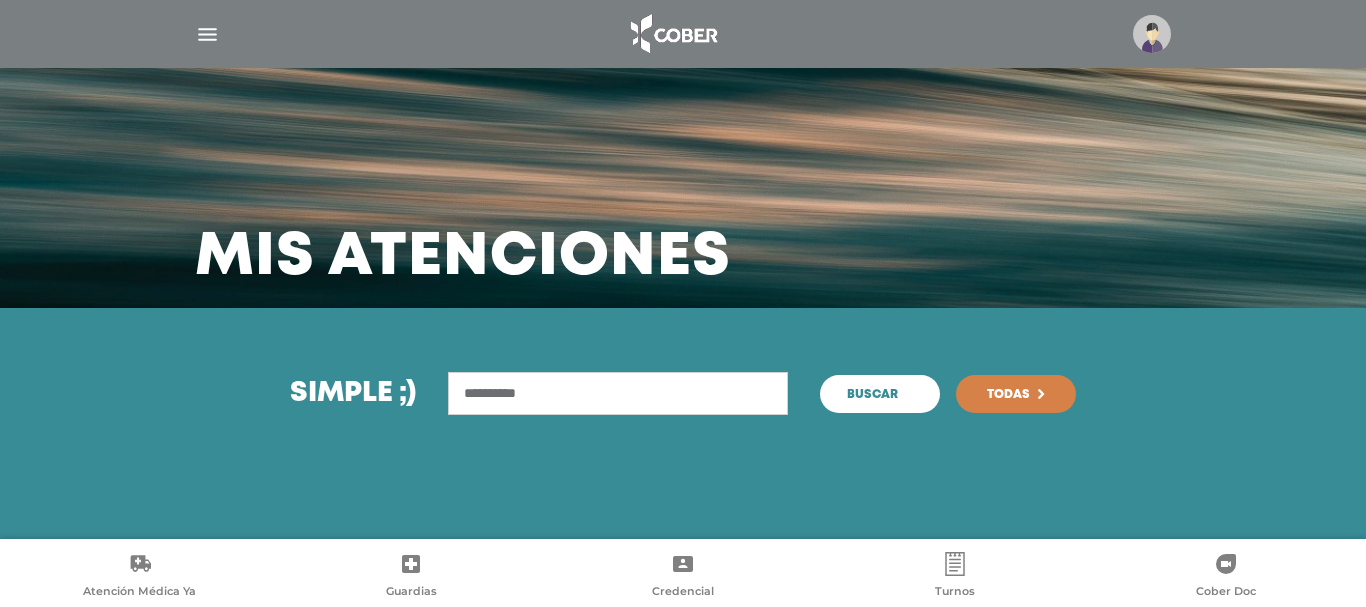 type on "**********" 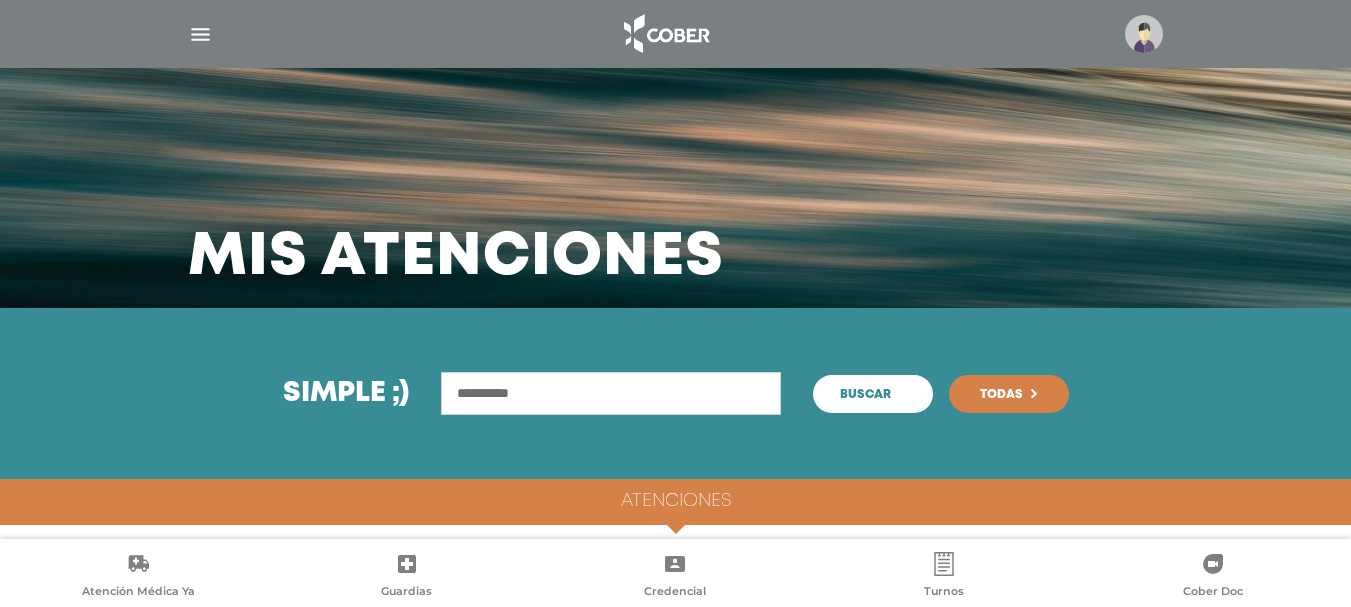 scroll, scrollTop: 10, scrollLeft: 0, axis: vertical 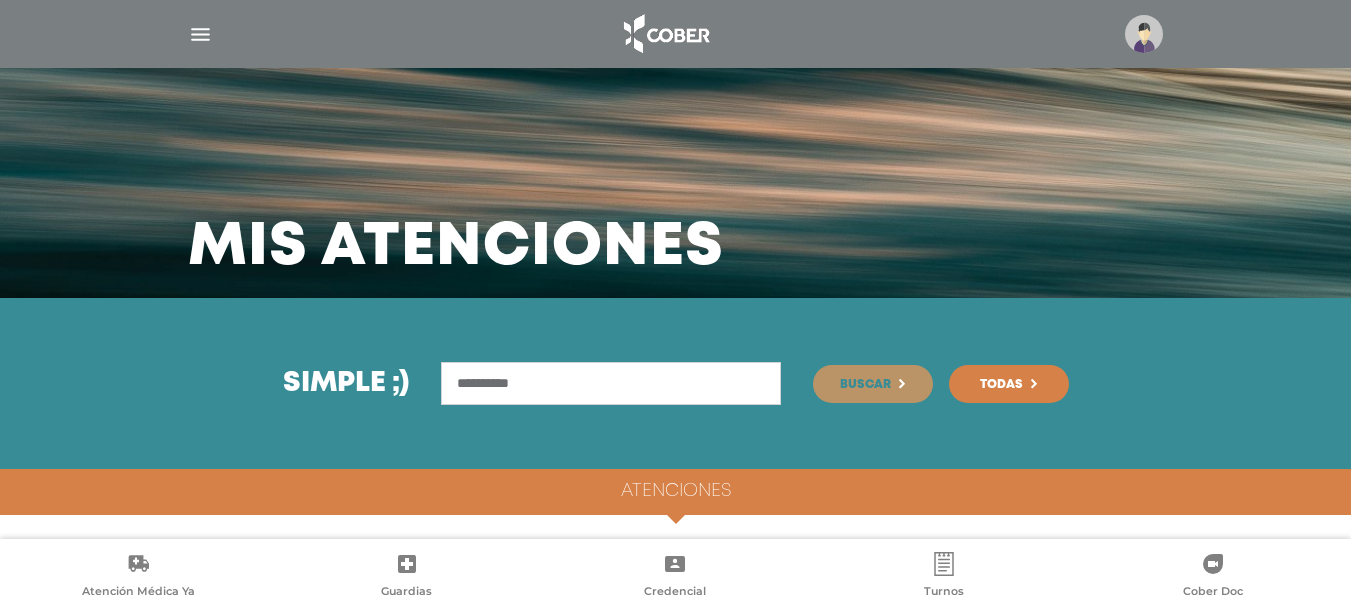 click on "**********" at bounding box center [611, 383] 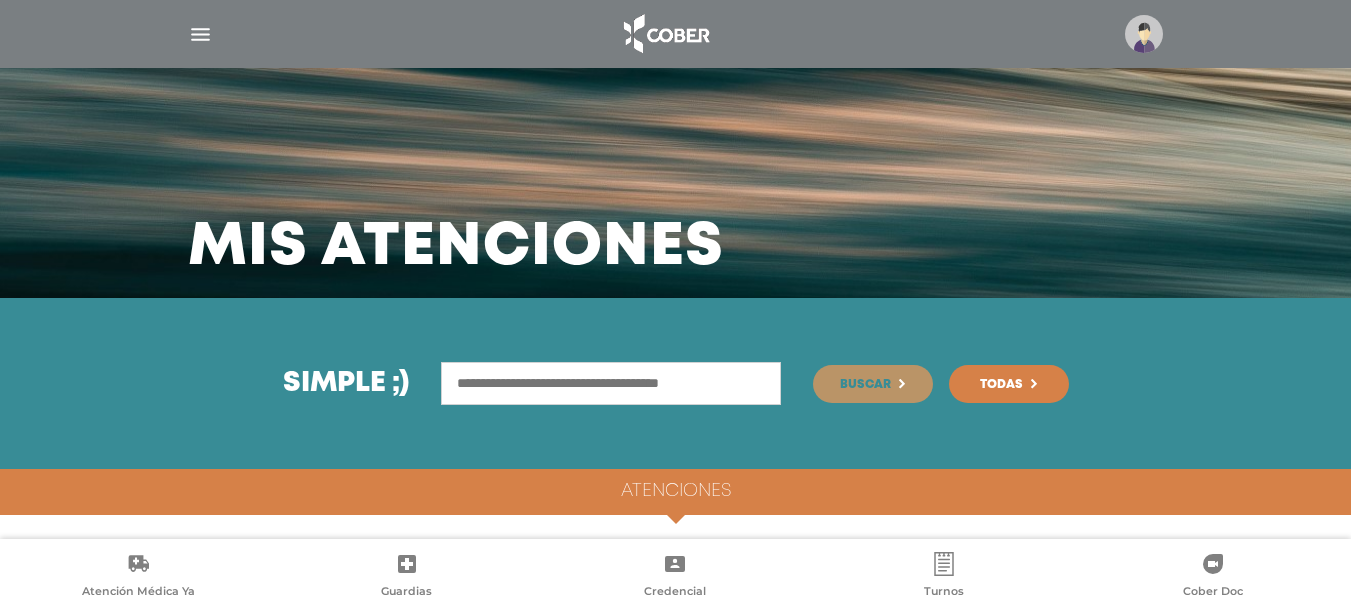 type 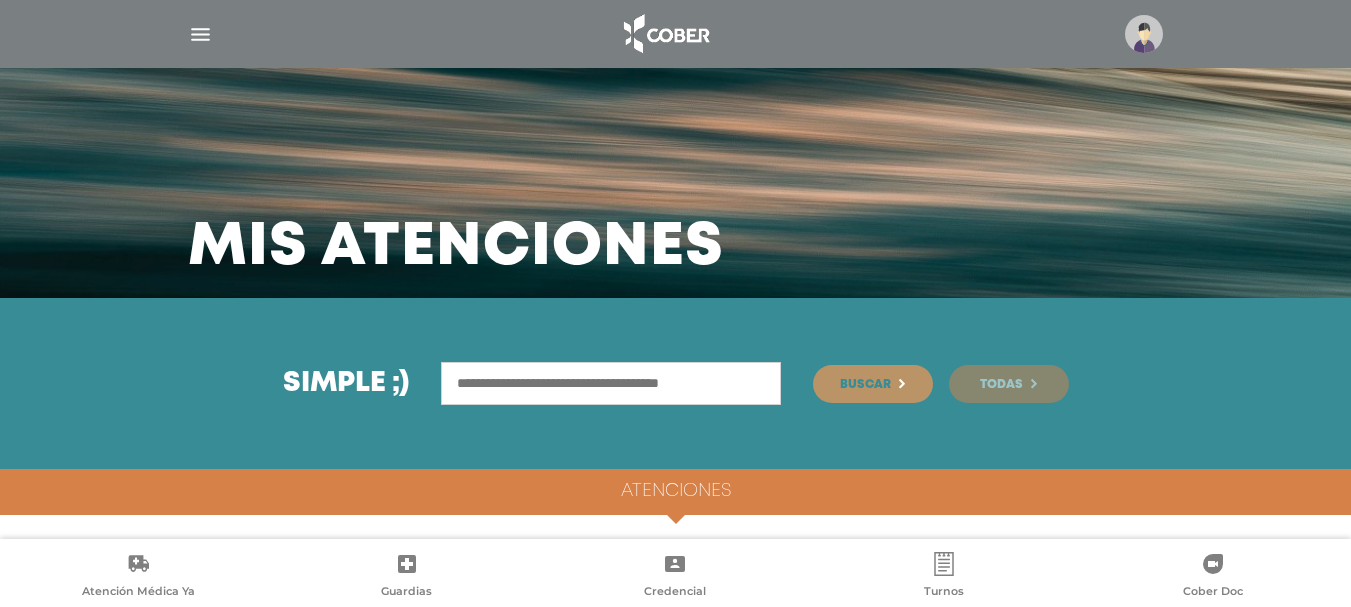 click on "Todas" at bounding box center (1001, 385) 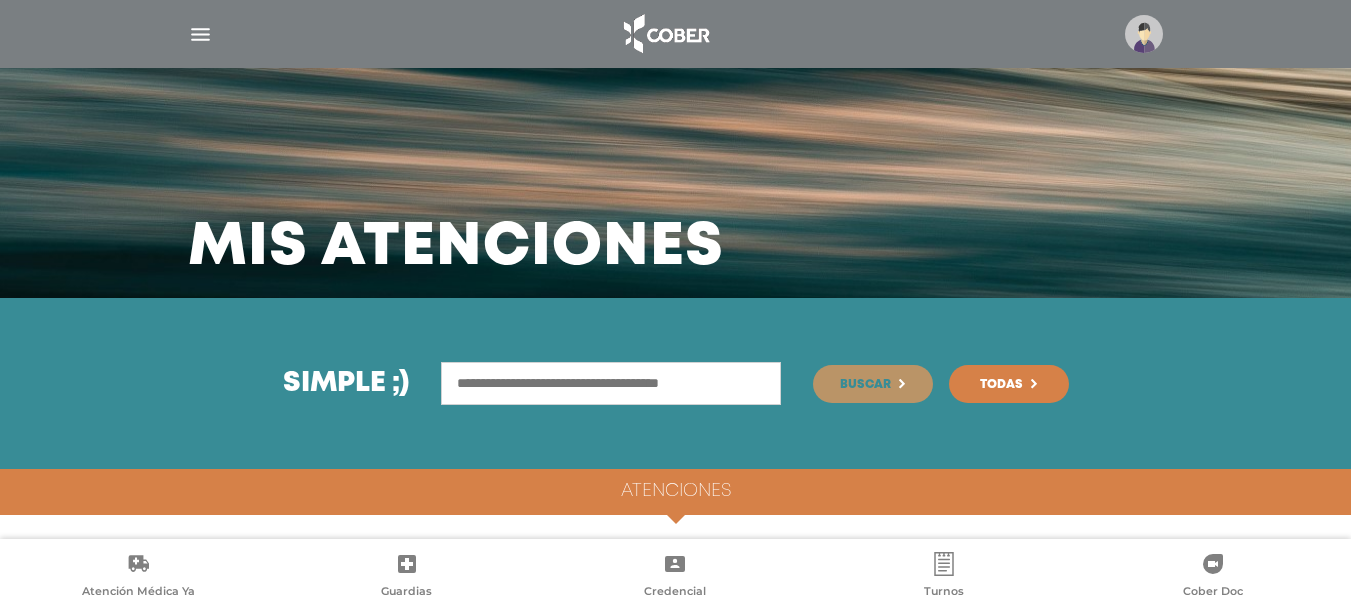 click at bounding box center (200, 34) 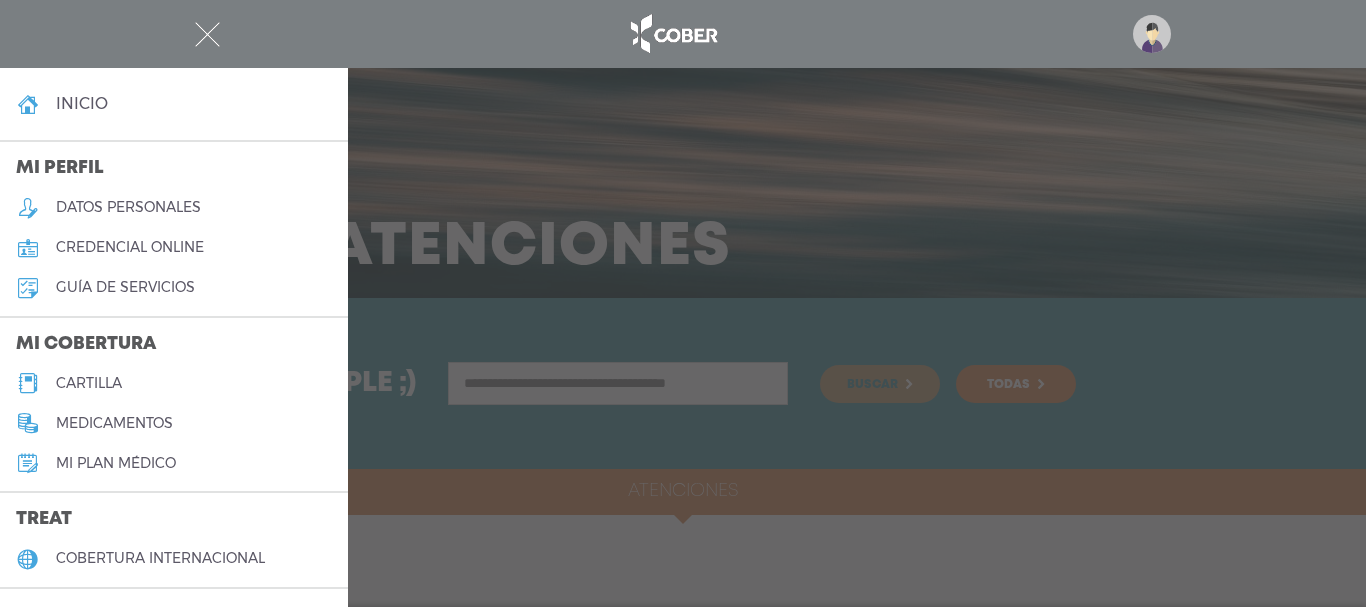 click on "guía de servicios" at bounding box center (125, 287) 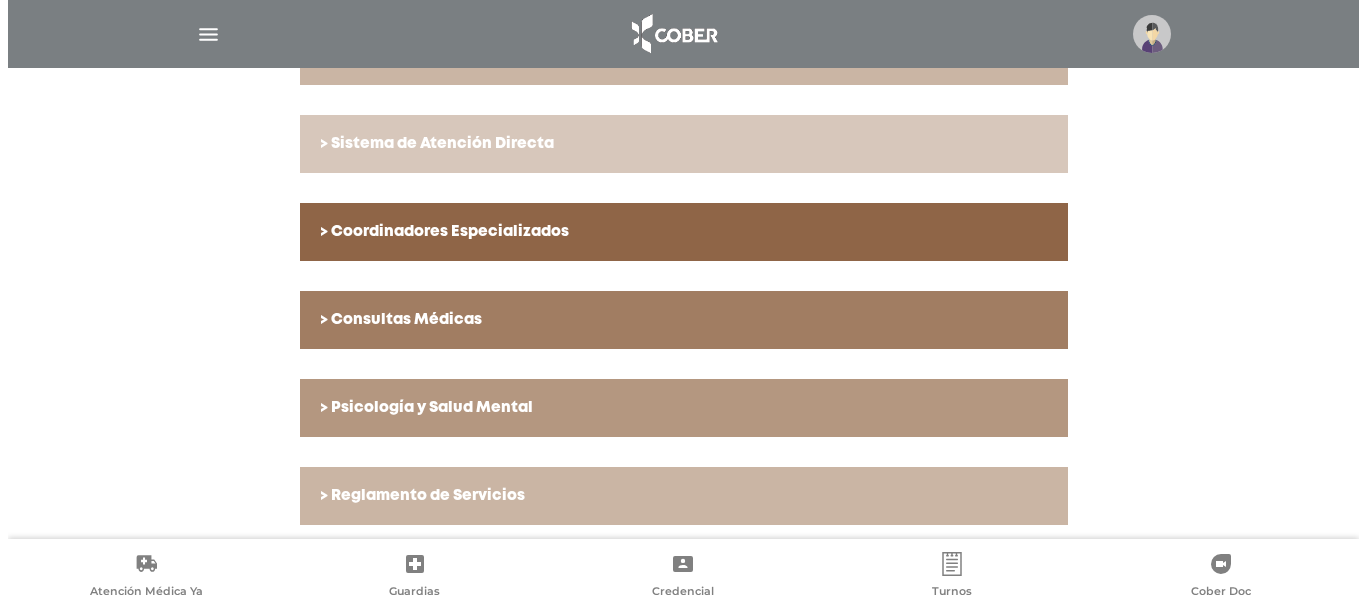 scroll, scrollTop: 772, scrollLeft: 0, axis: vertical 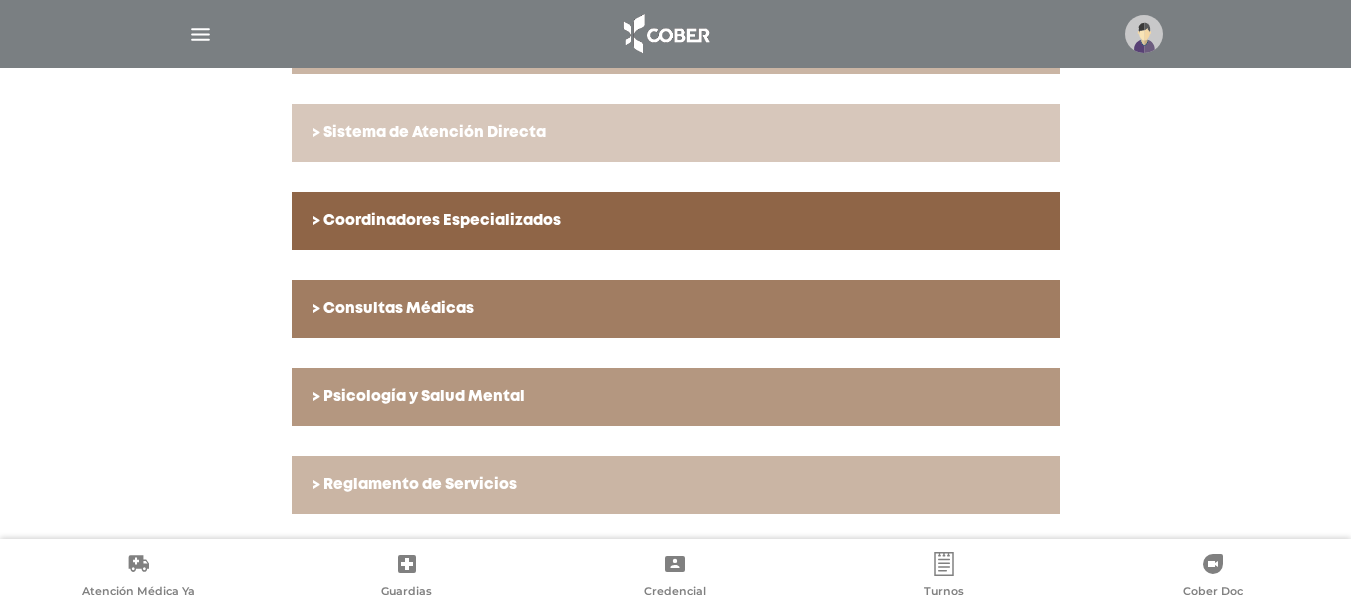 click at bounding box center (200, 34) 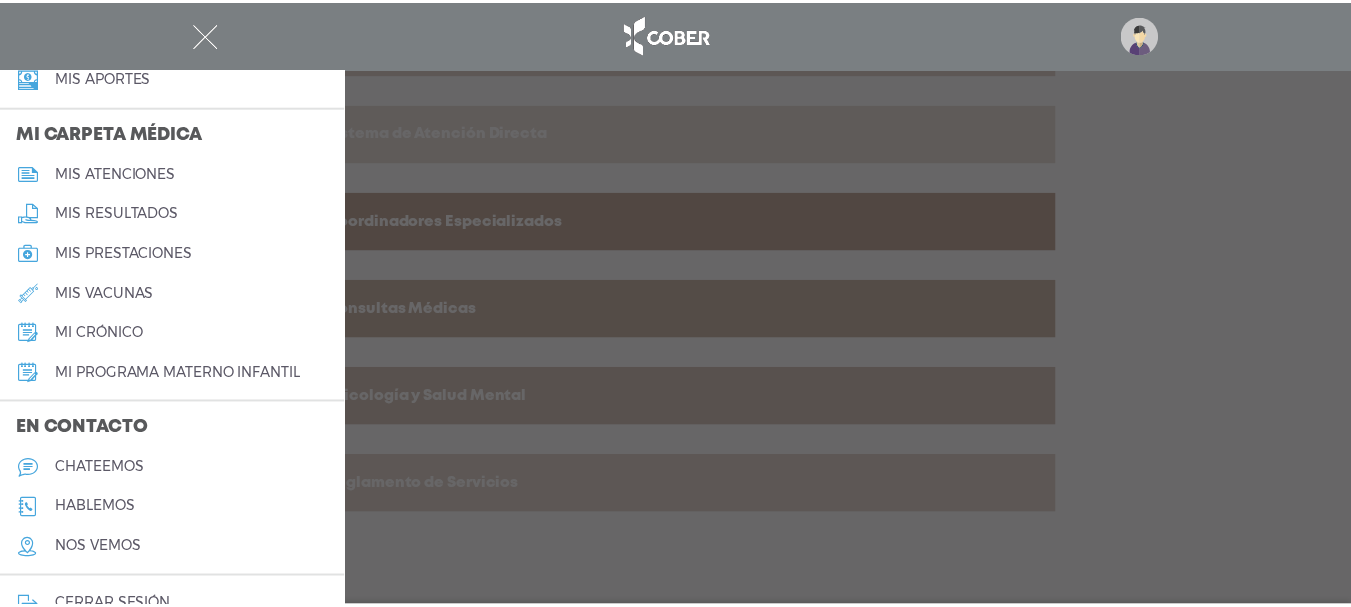 scroll, scrollTop: 936, scrollLeft: 0, axis: vertical 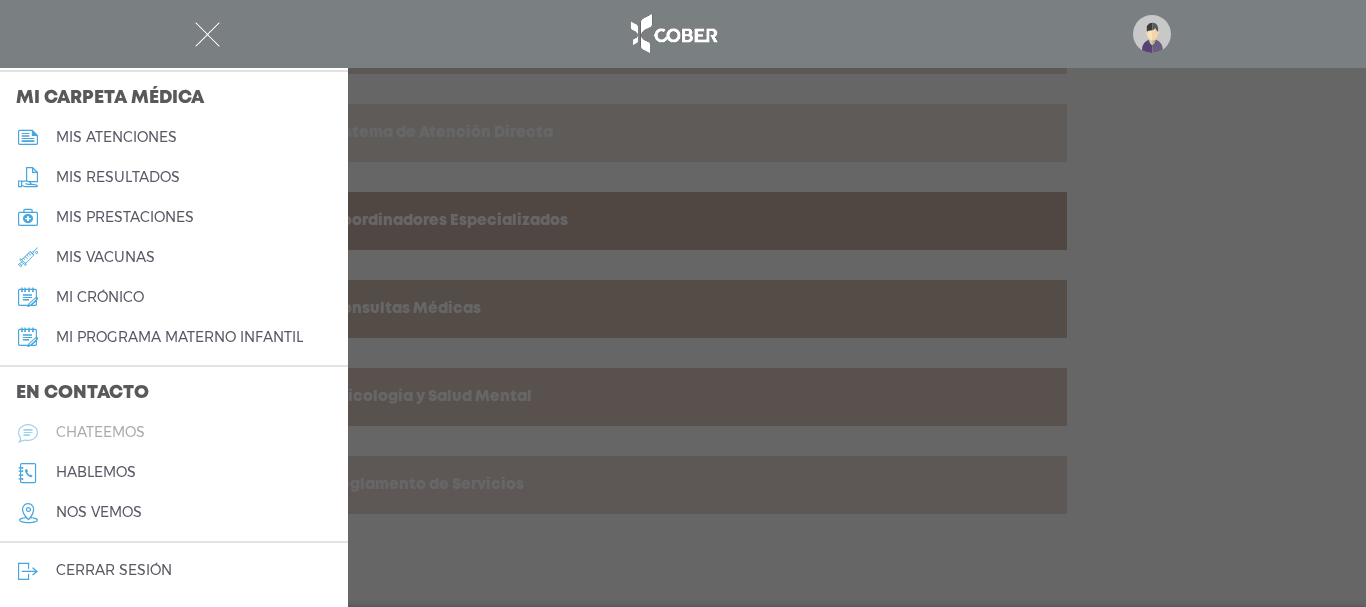 click on "chateemos" at bounding box center (100, 432) 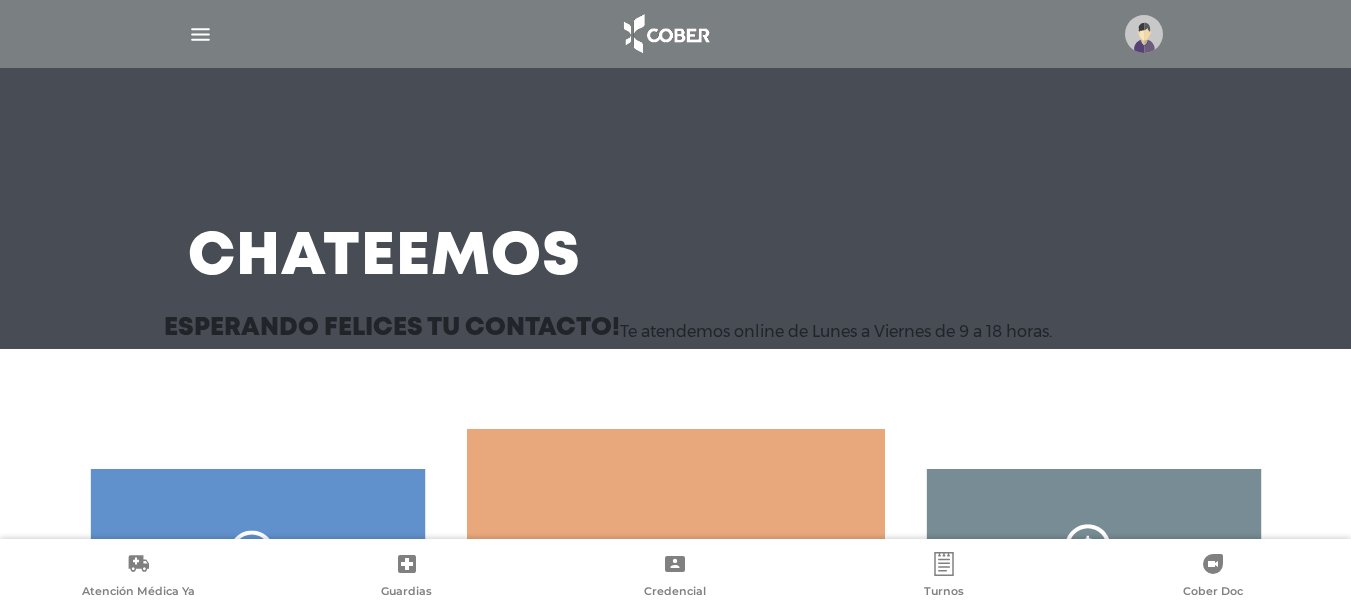 scroll, scrollTop: 290, scrollLeft: 0, axis: vertical 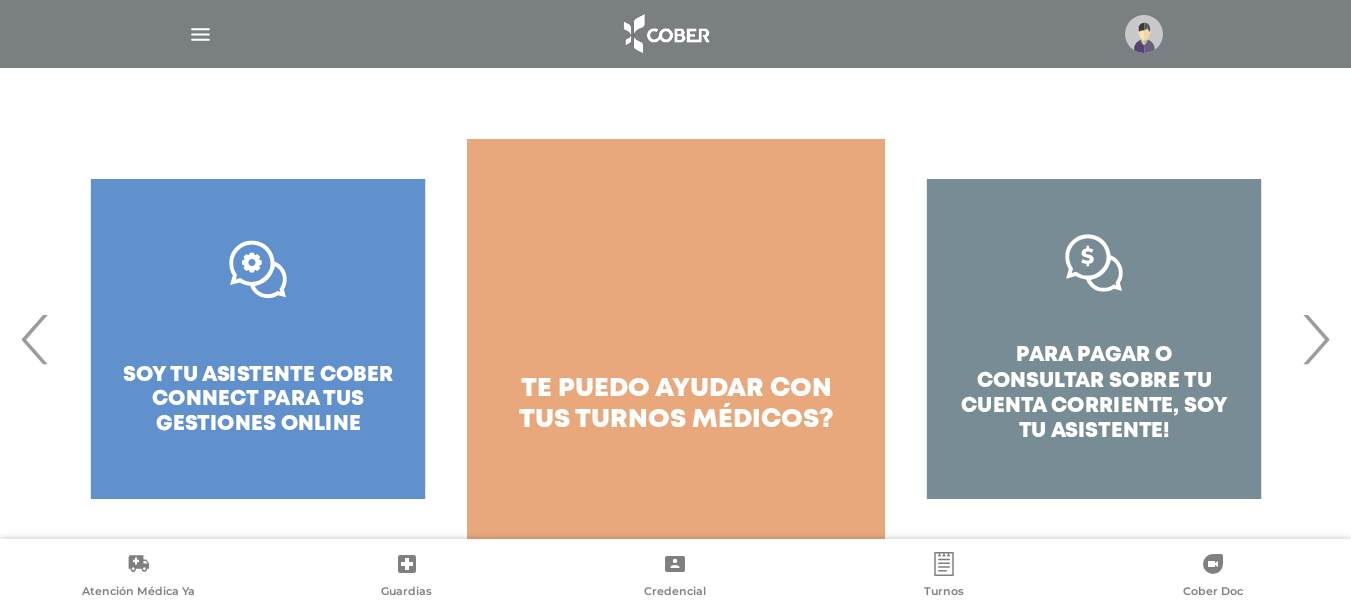 click on "›" at bounding box center (1315, 339) 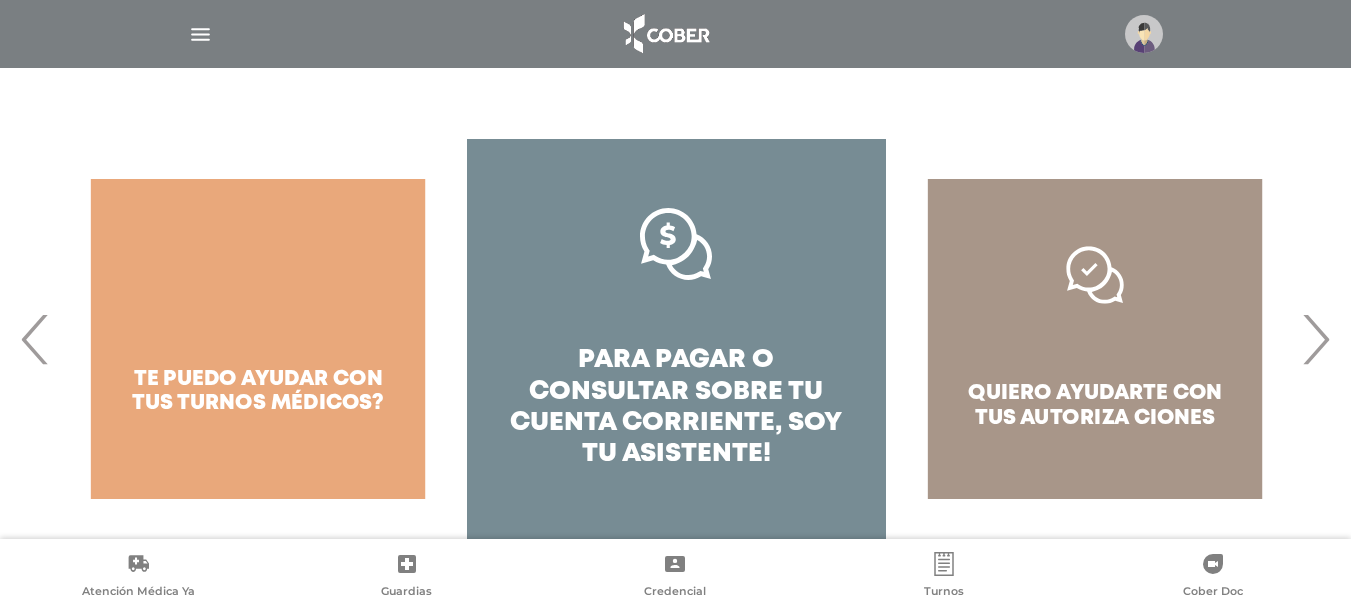 click on "›" at bounding box center [1315, 339] 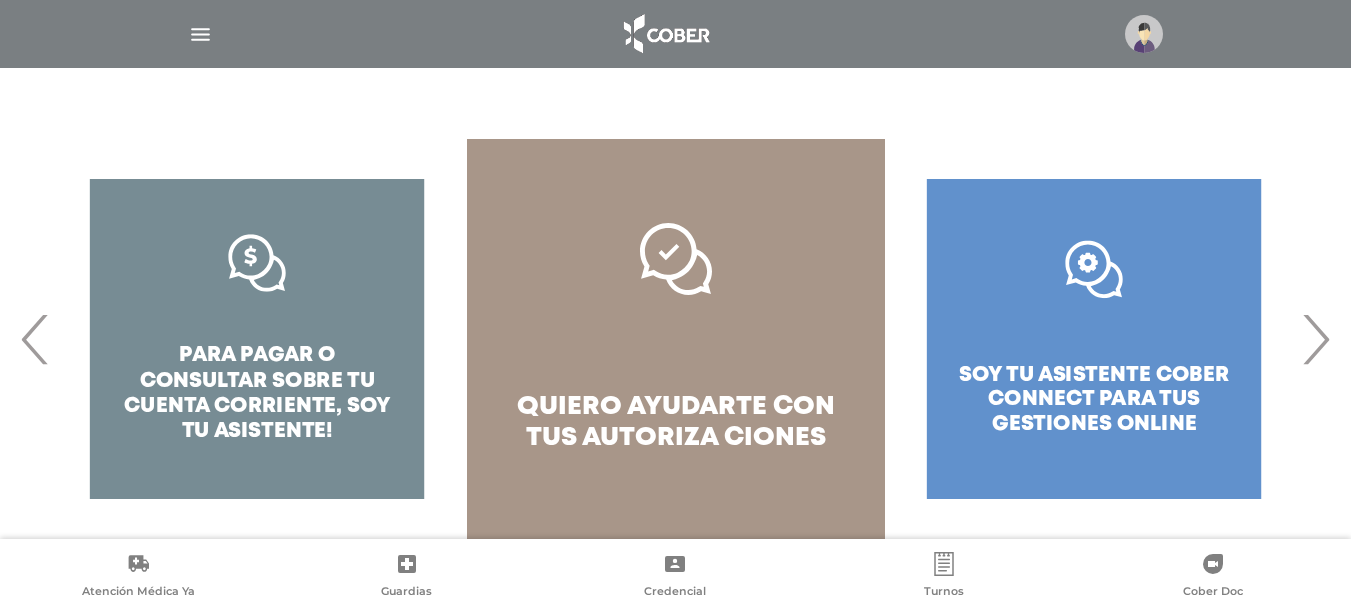 click on "›" at bounding box center [1315, 339] 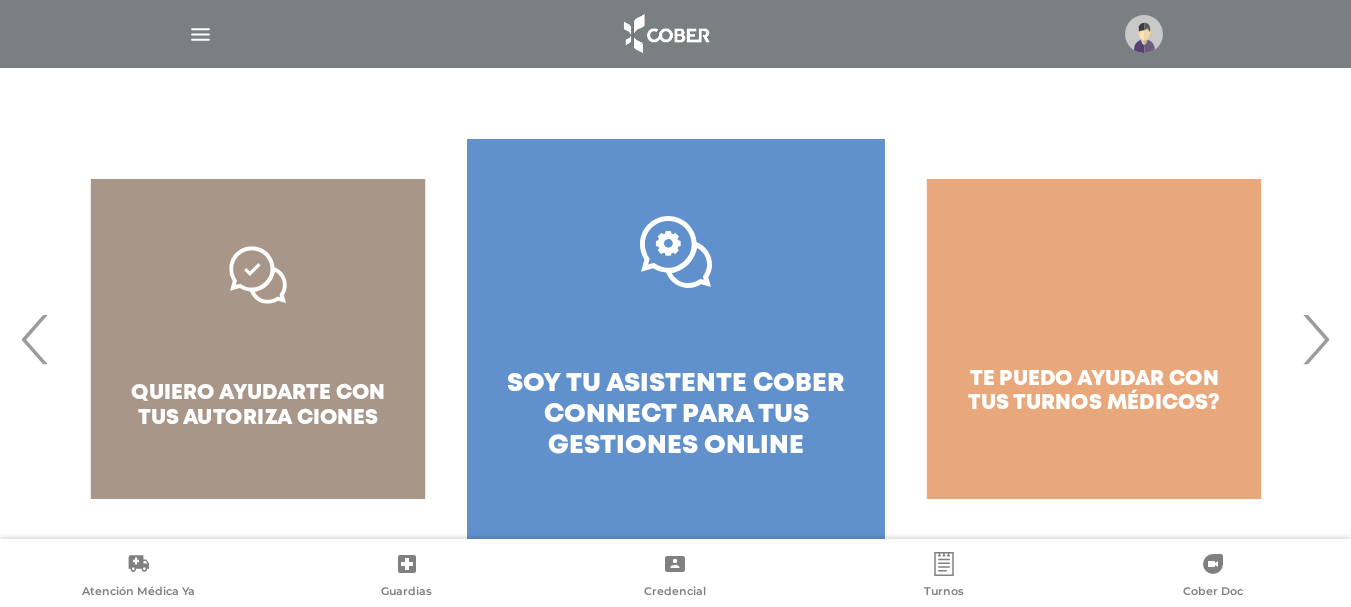 click on "›" at bounding box center (1315, 339) 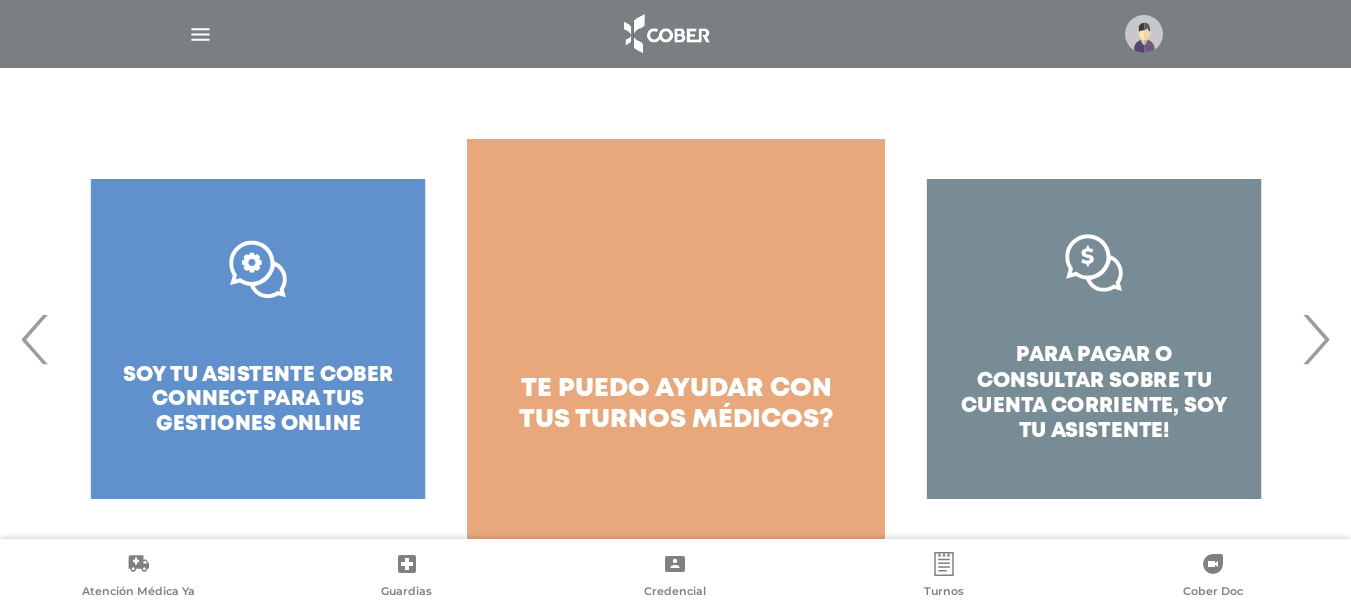 click on "›" at bounding box center [1315, 339] 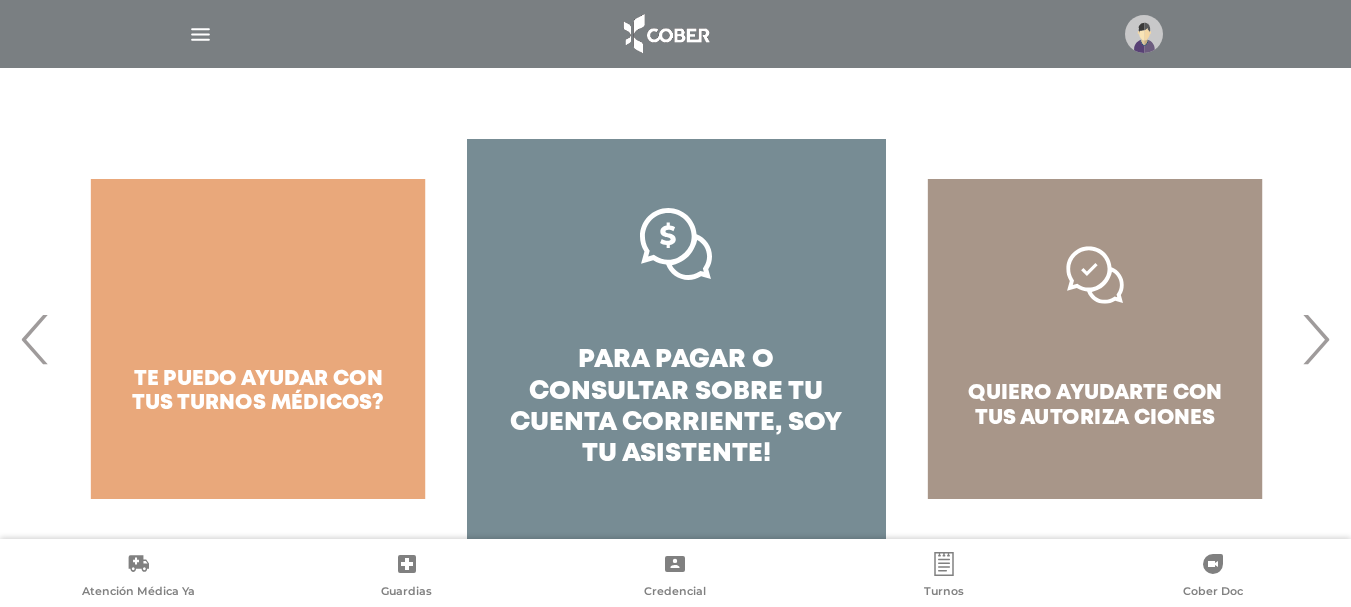 click on "›" at bounding box center (1315, 339) 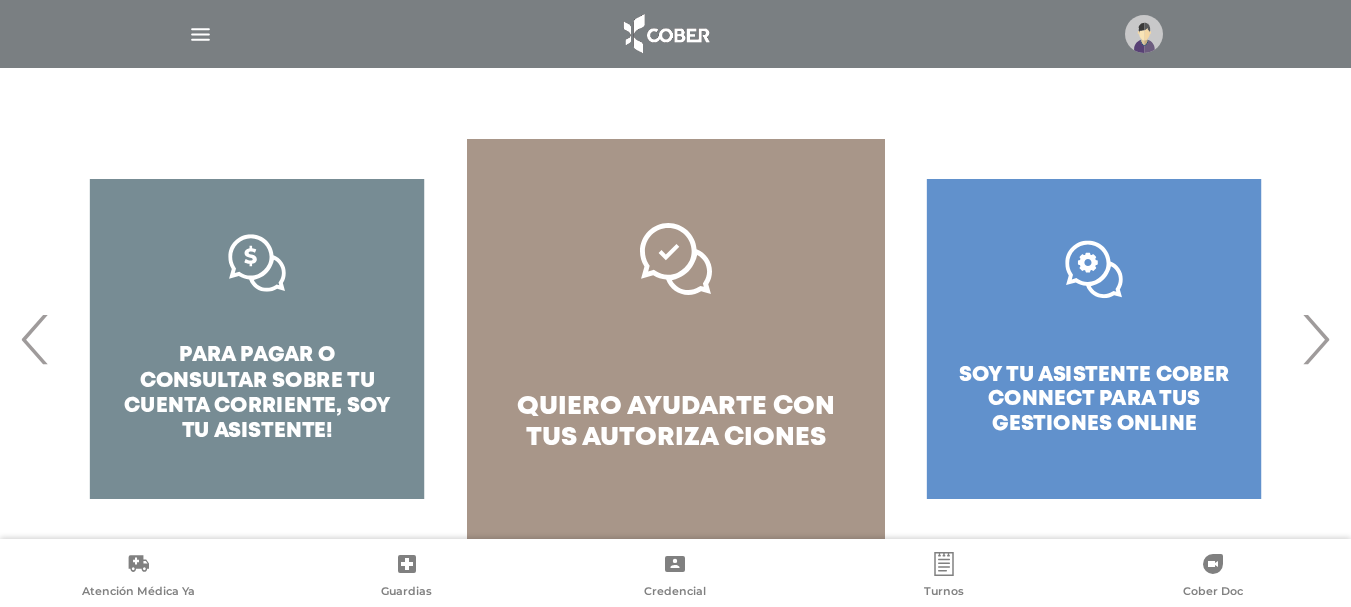 click on "›" at bounding box center [1315, 339] 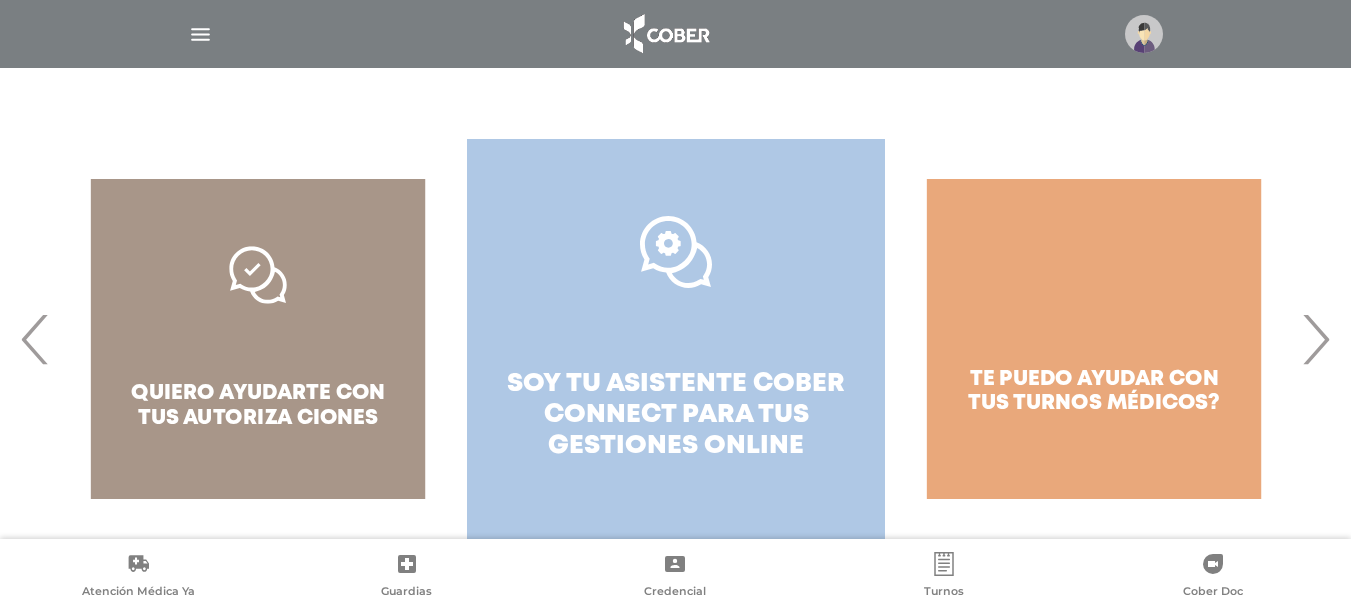 click on "soy tu asistente cober connect para tus" at bounding box center (676, 399) 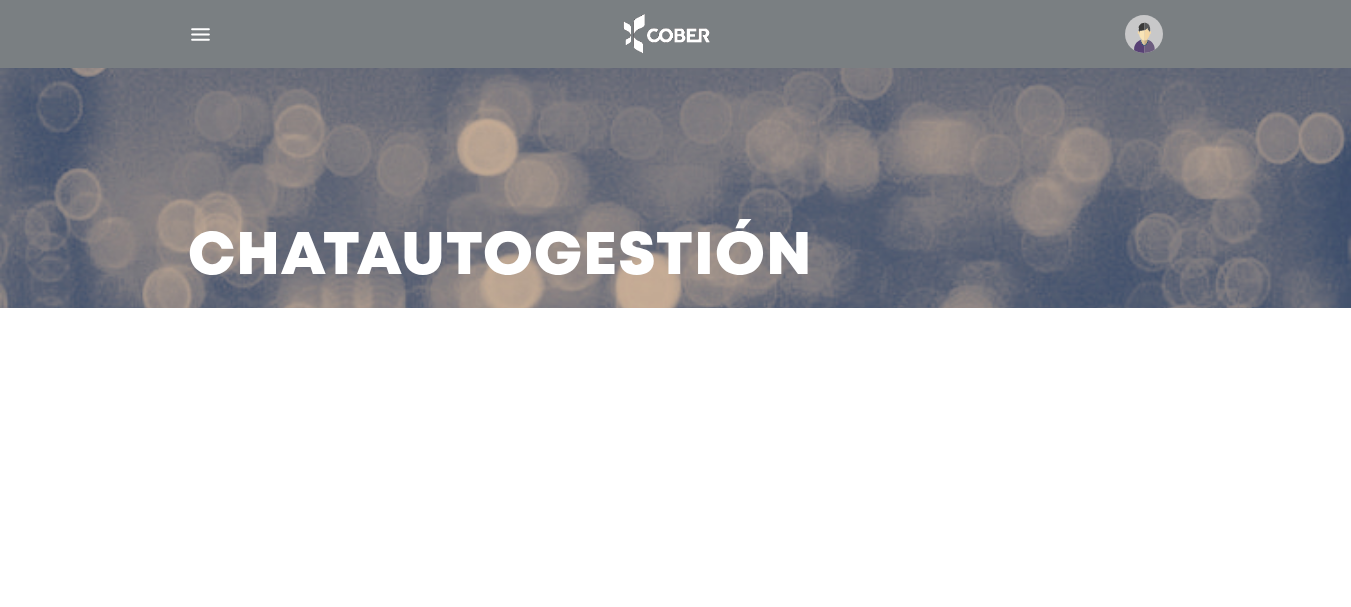 scroll, scrollTop: 0, scrollLeft: 0, axis: both 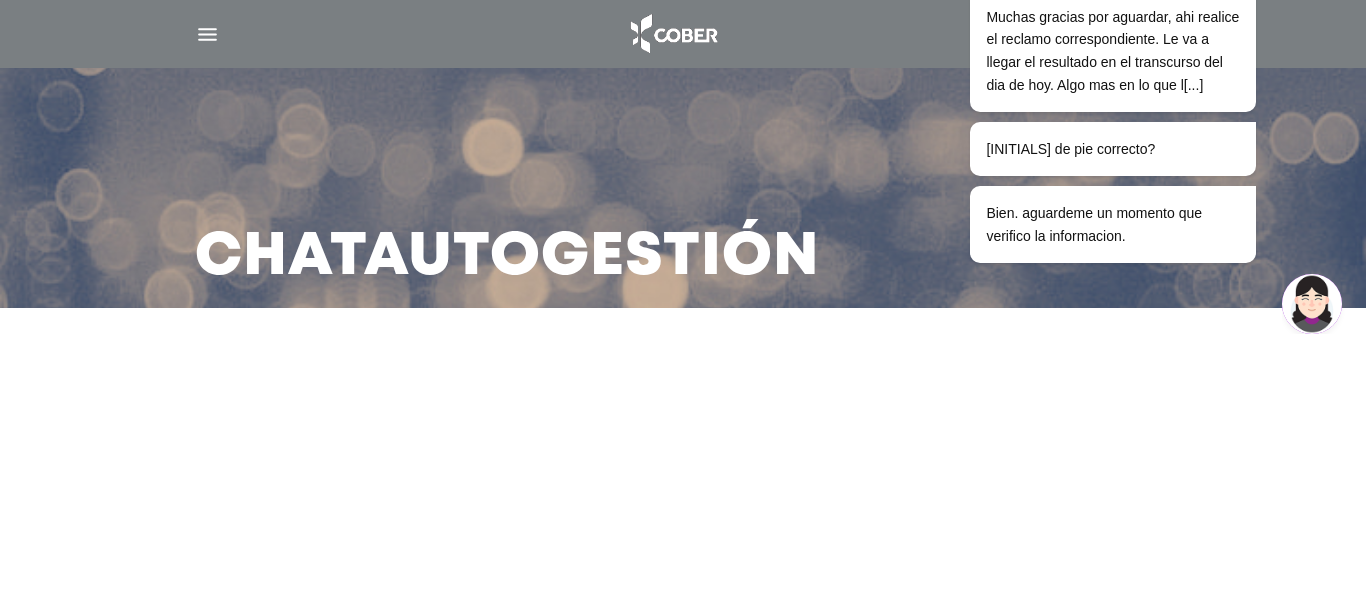 click at bounding box center [683, 380] 